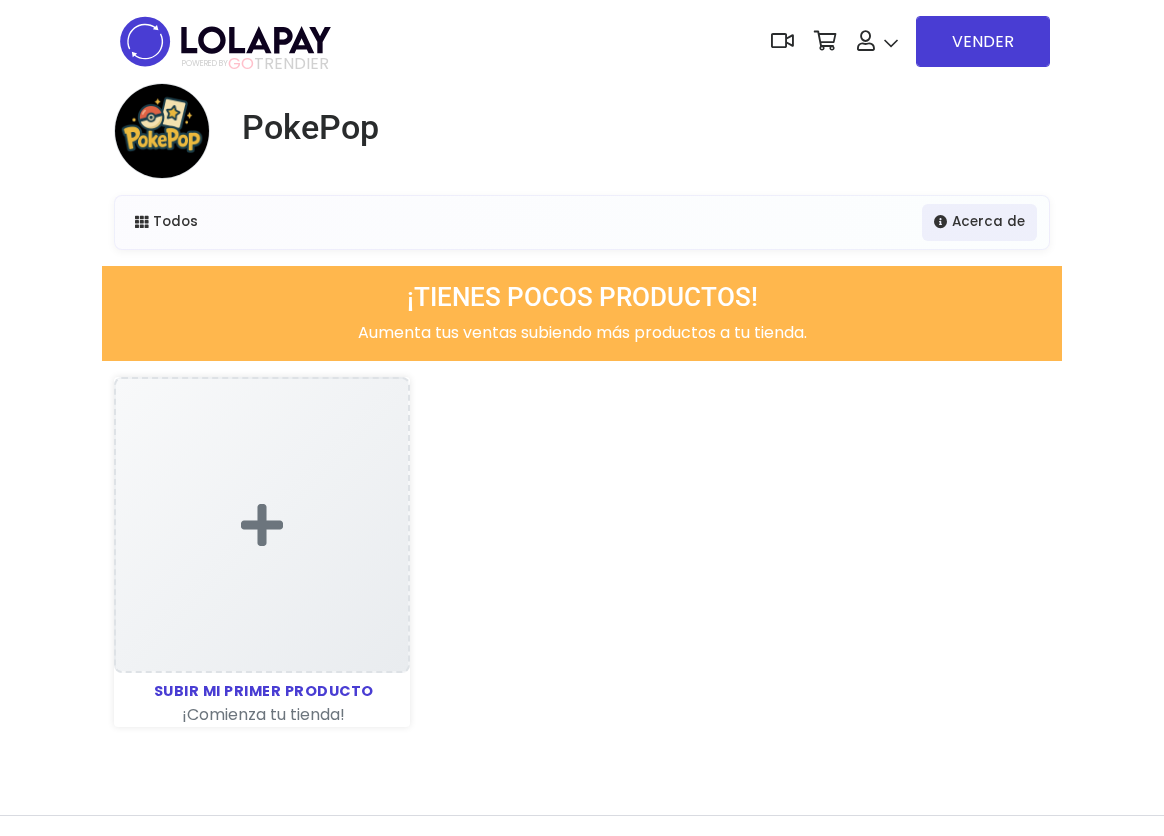 scroll, scrollTop: 0, scrollLeft: 0, axis: both 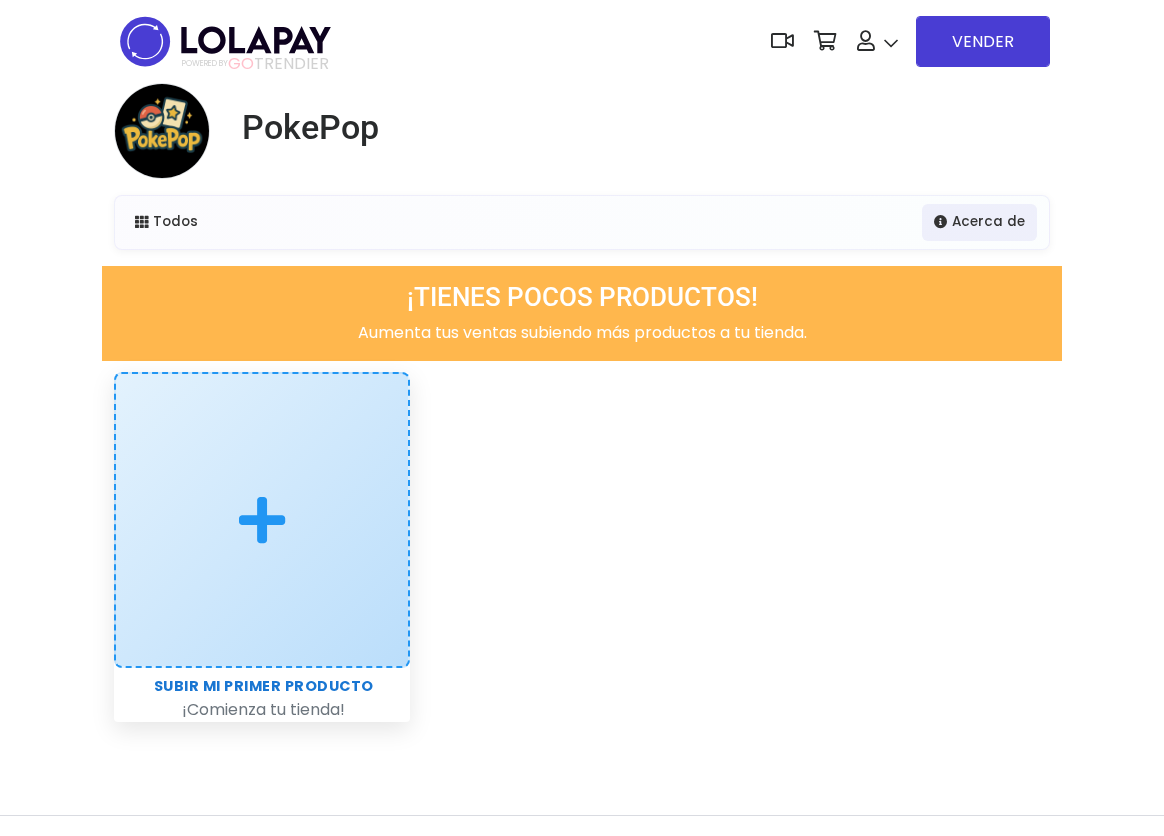 click at bounding box center (262, 520) 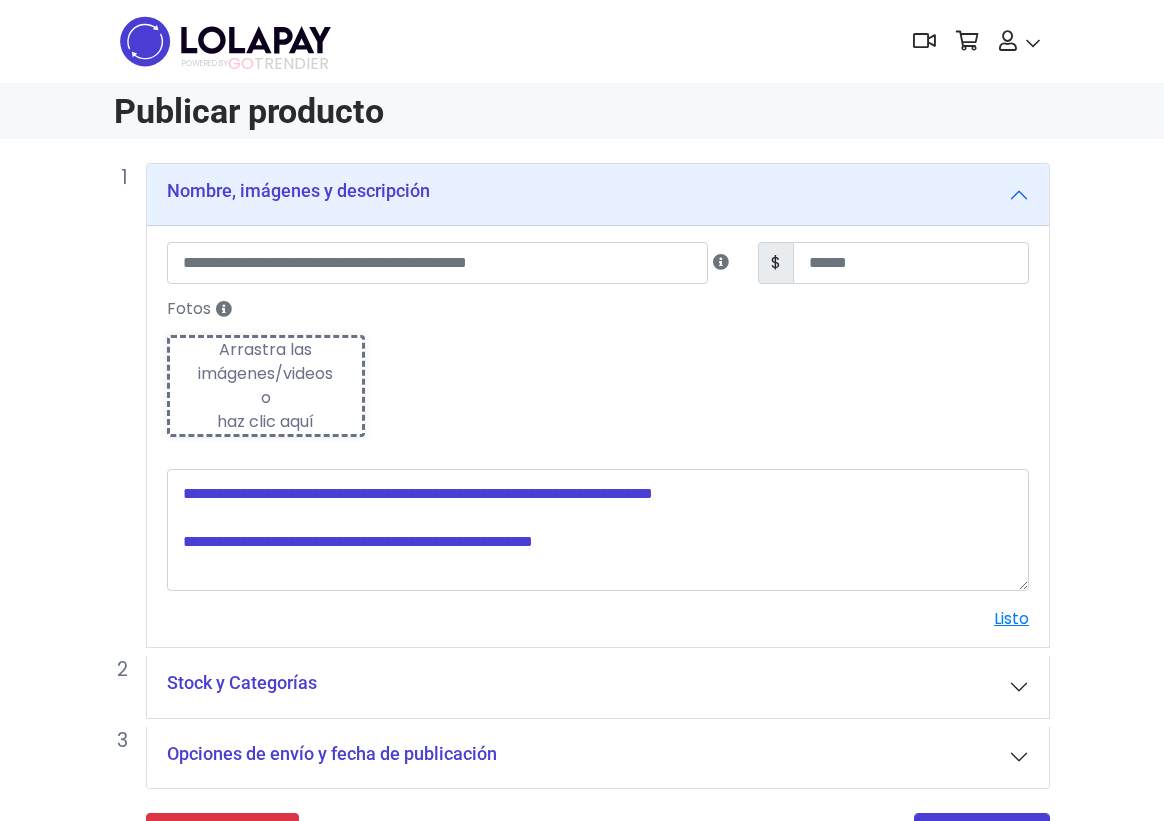scroll, scrollTop: 0, scrollLeft: 0, axis: both 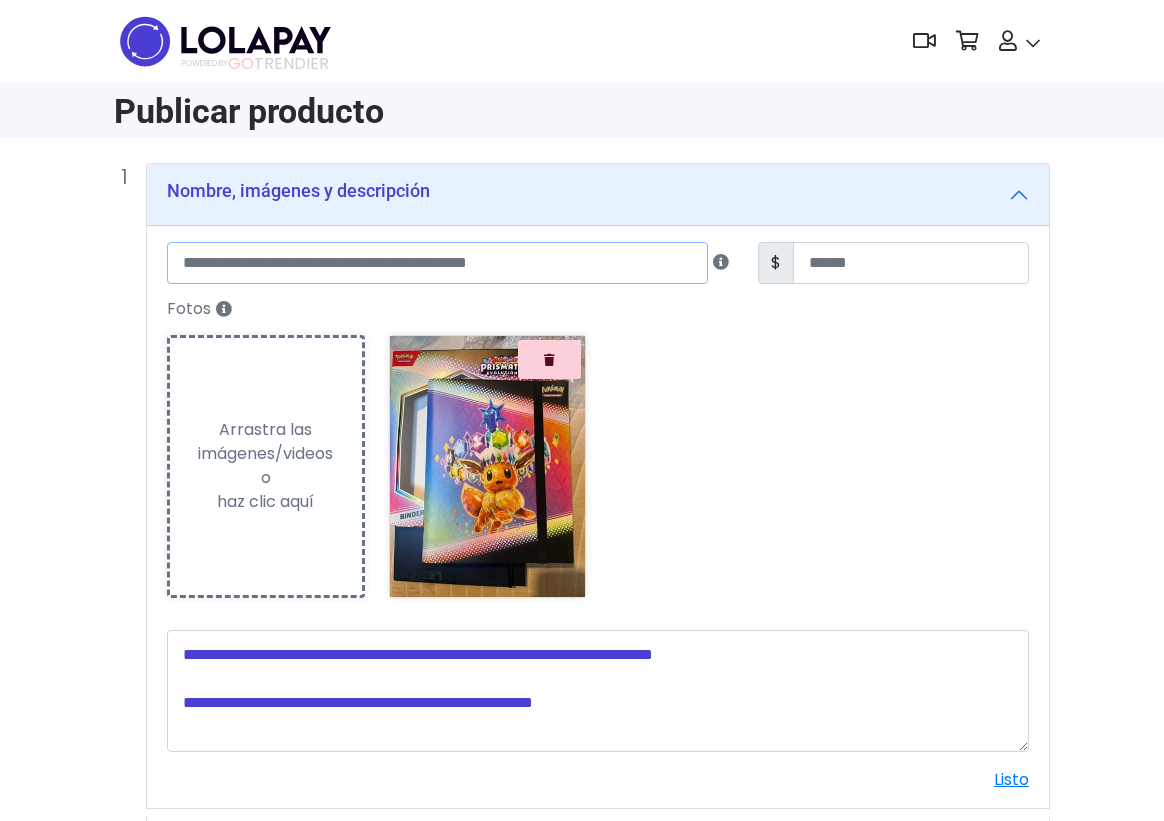 click at bounding box center (437, 263) 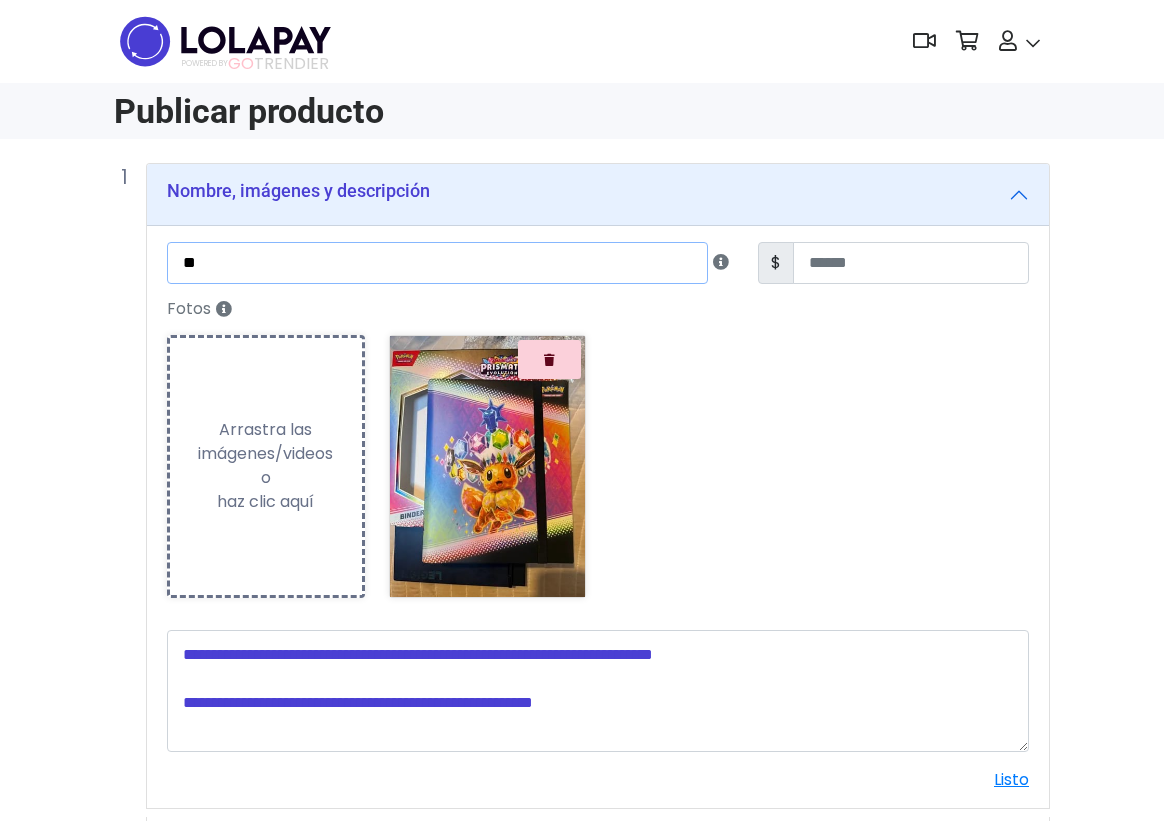 type on "*" 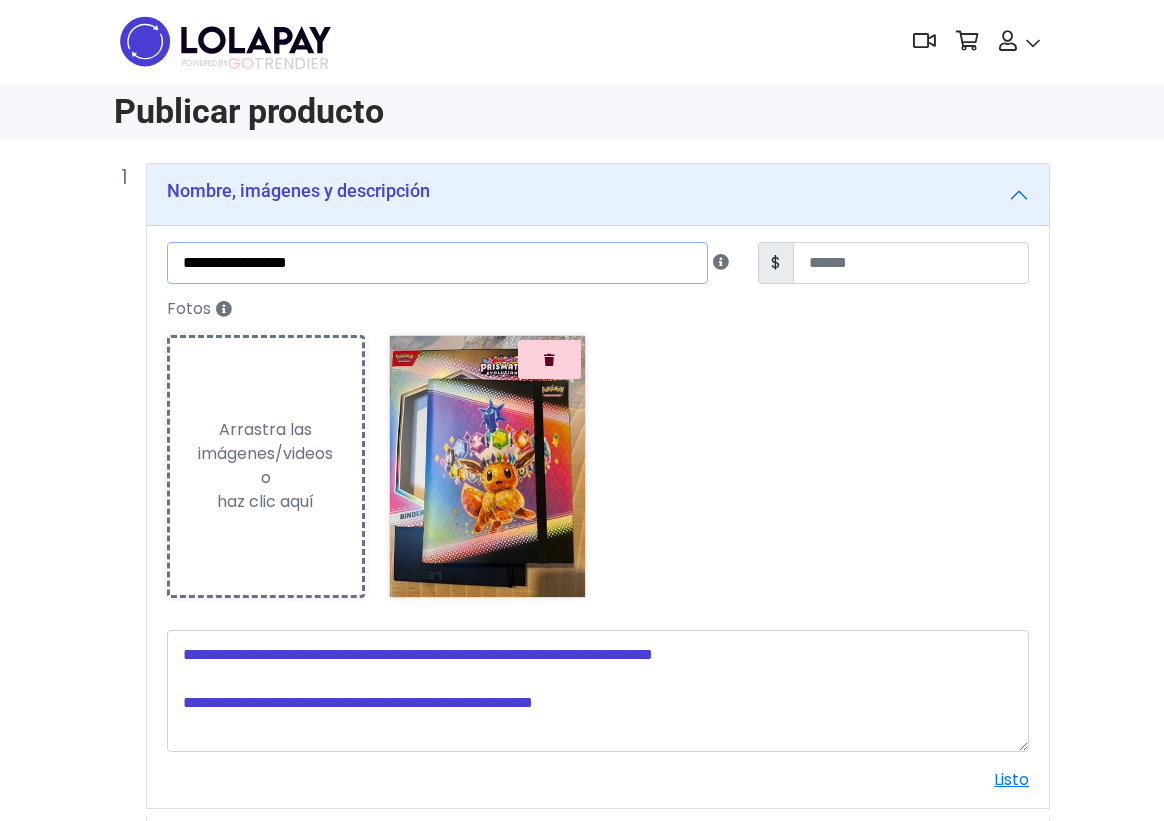 type on "**********" 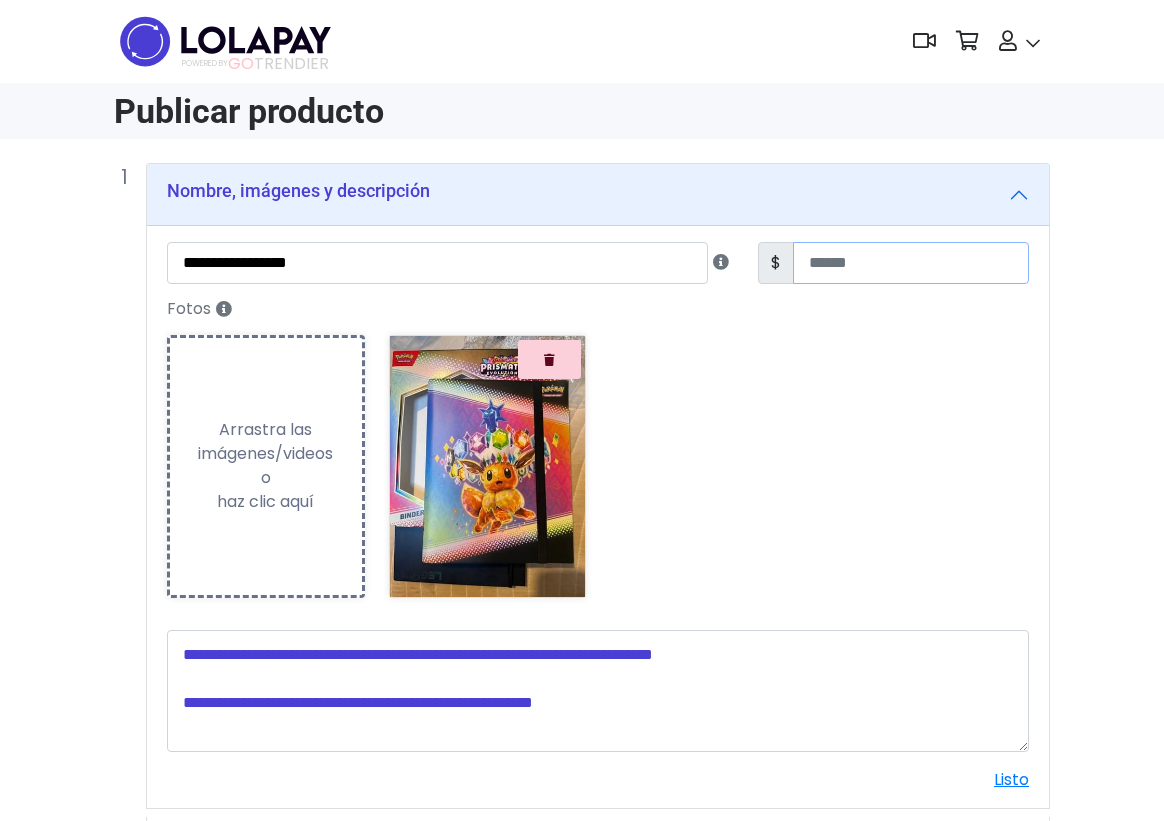 click at bounding box center (911, 263) 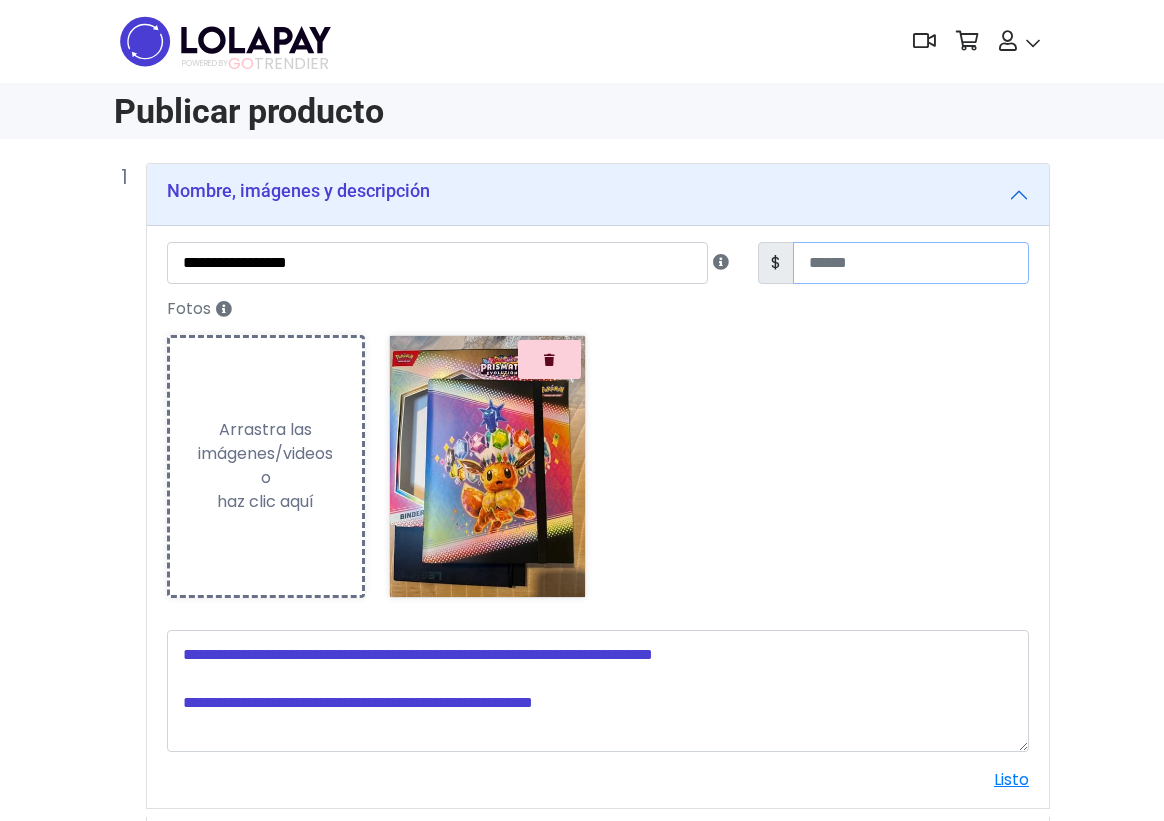 type on "**" 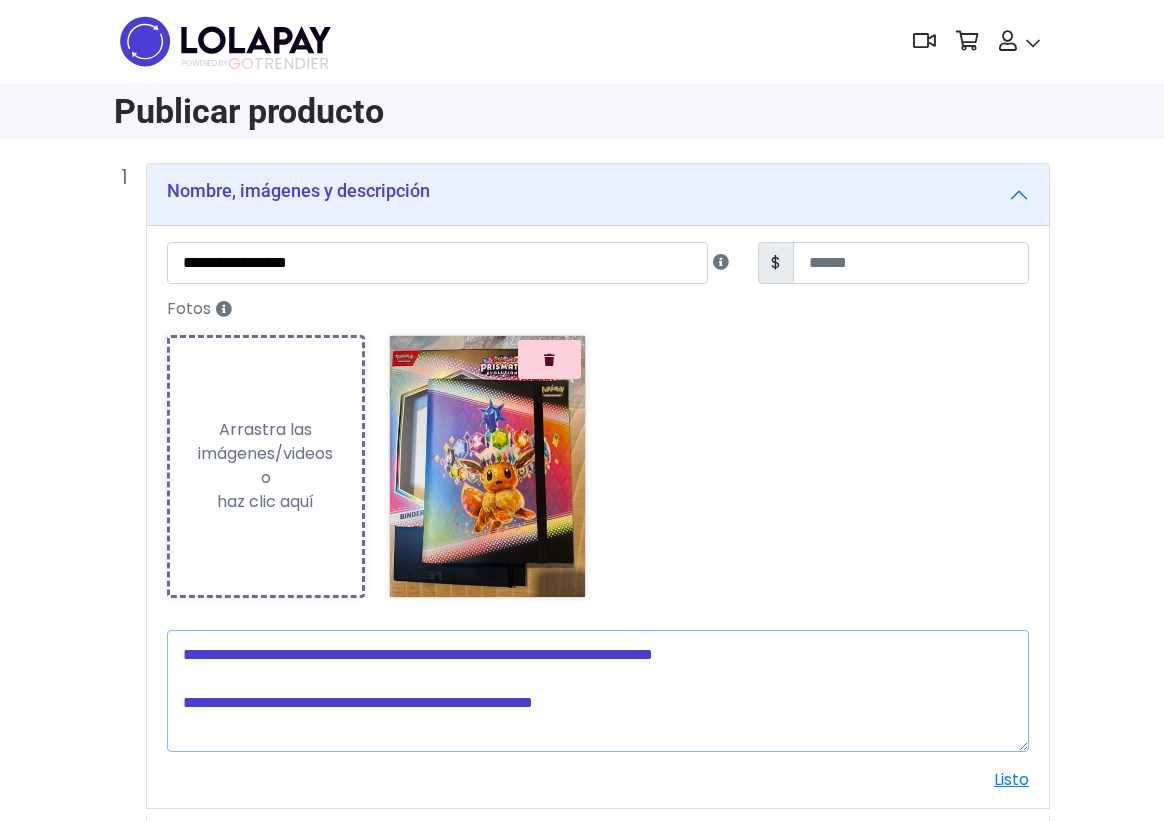 click at bounding box center [598, 691] 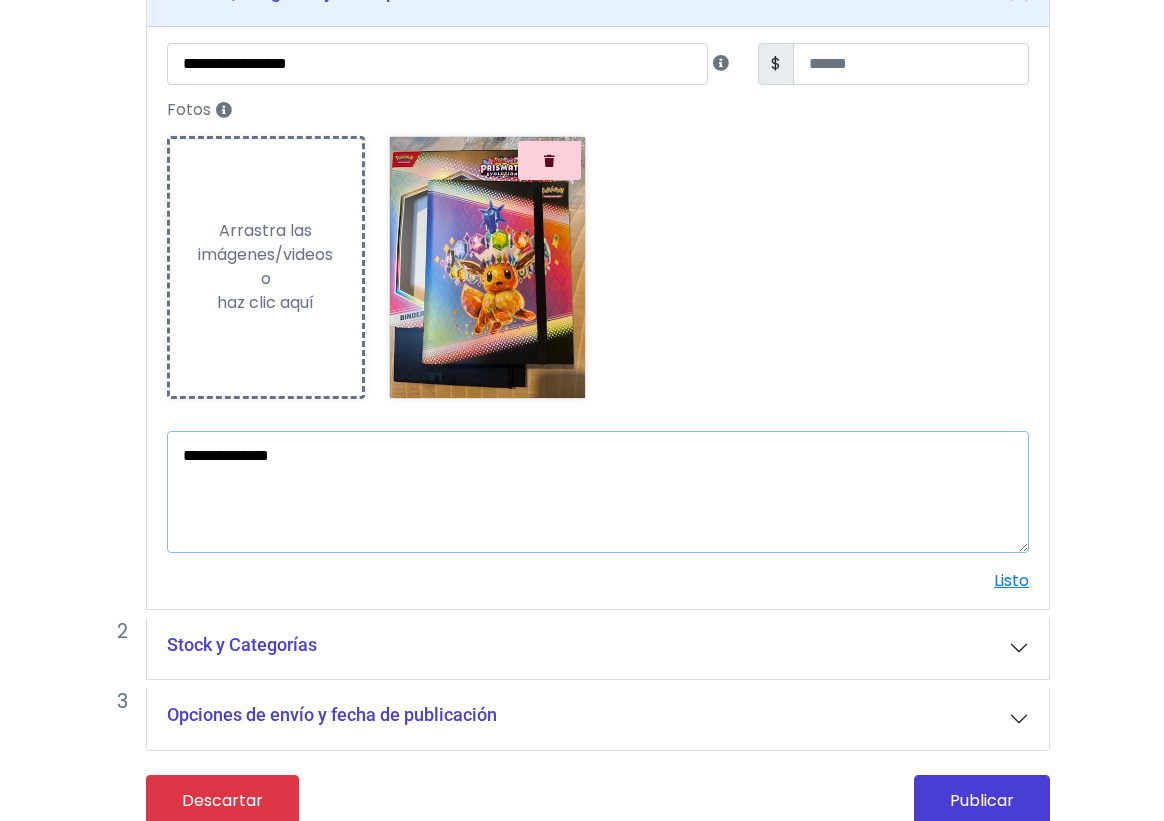 scroll, scrollTop: 200, scrollLeft: 0, axis: vertical 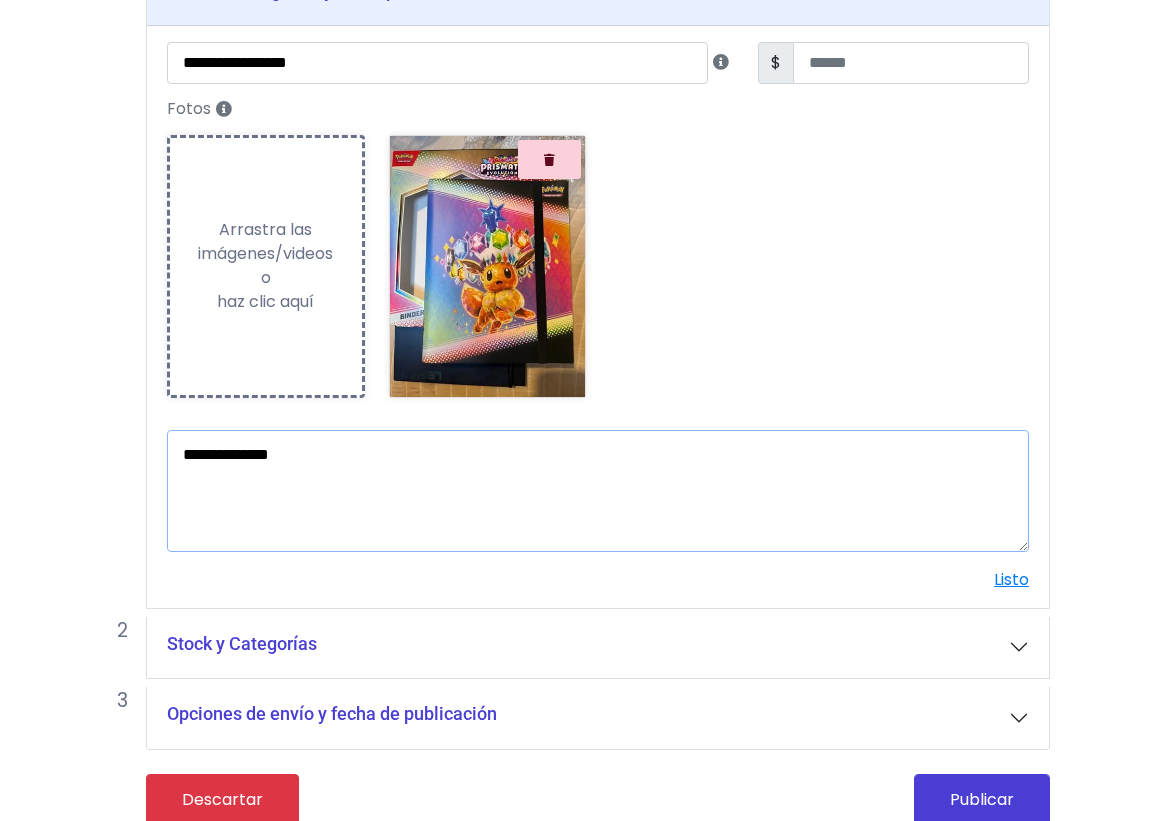 click on "**********" at bounding box center (598, 491) 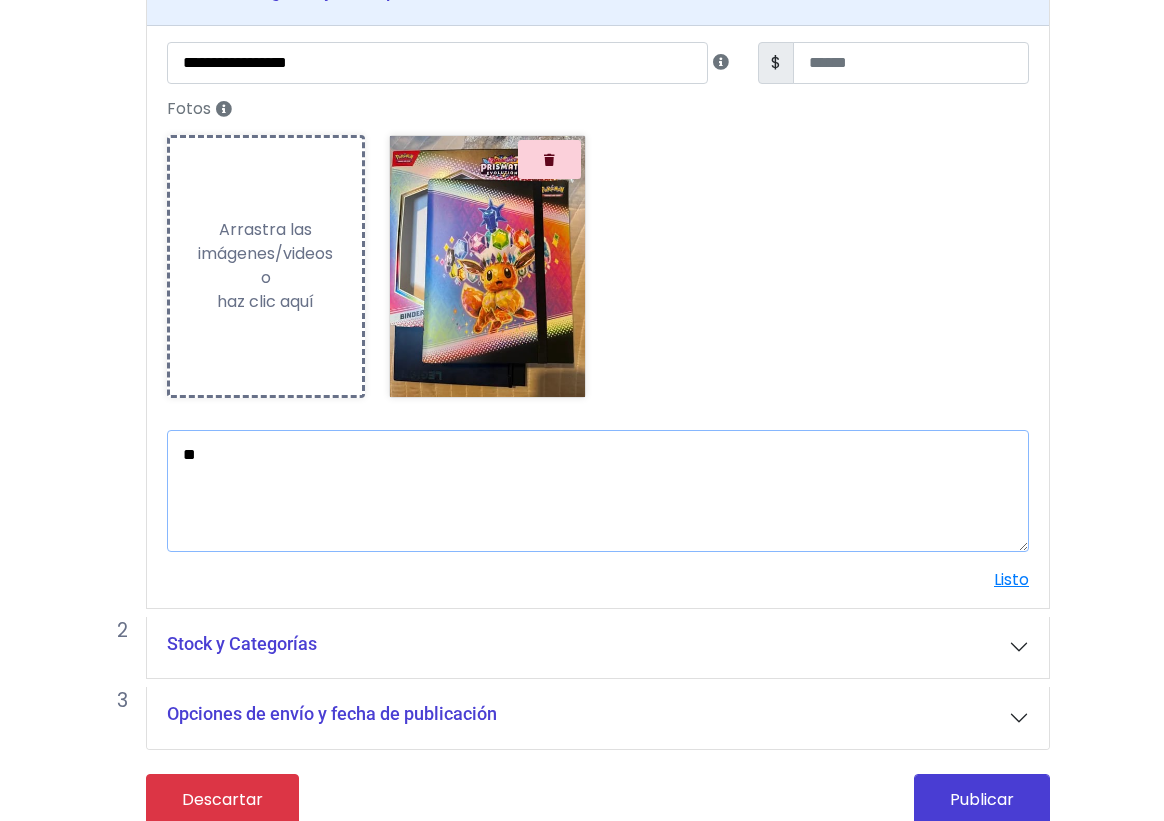 type on "*" 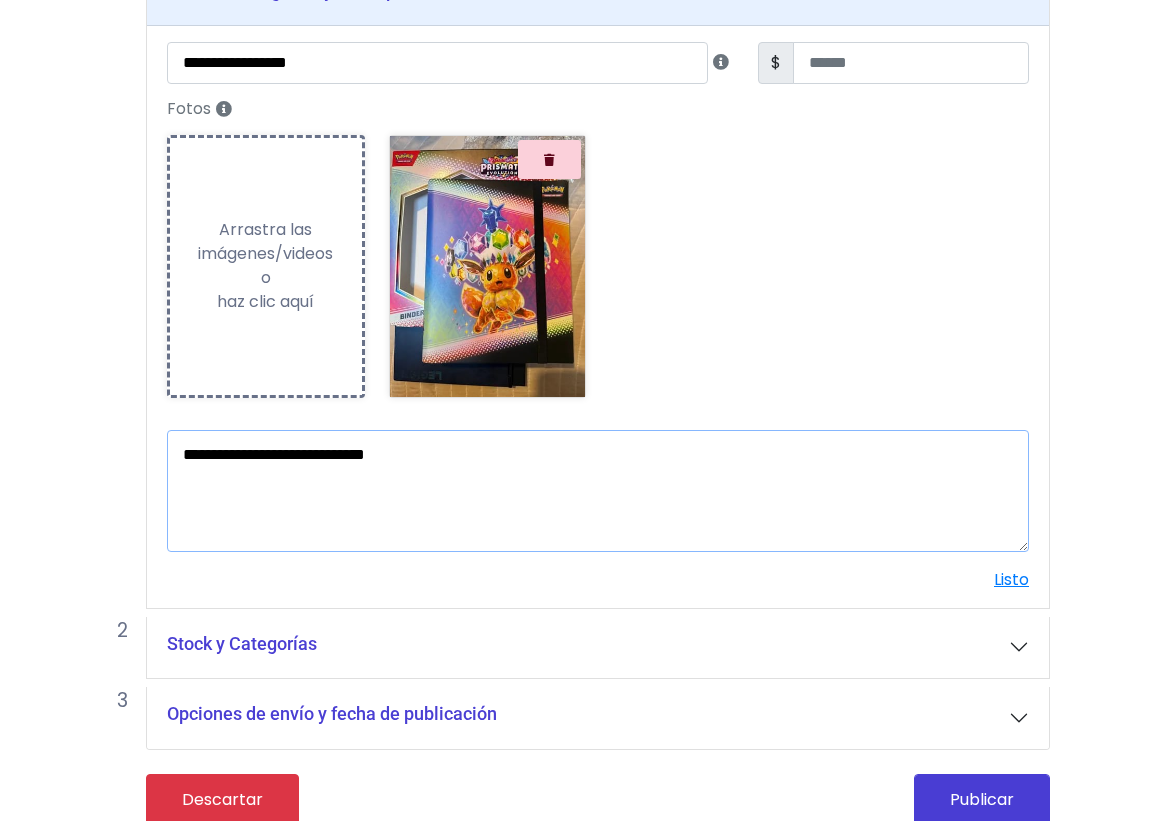 click on "**********" at bounding box center [598, 491] 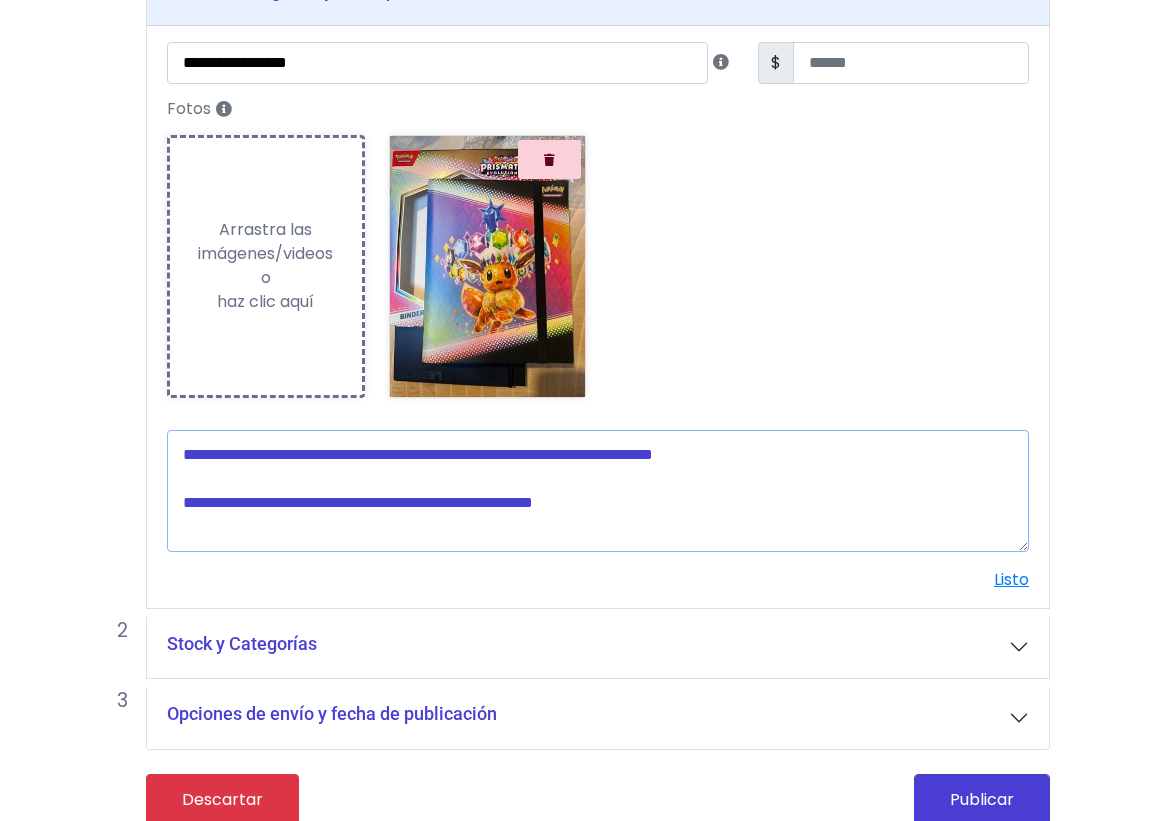 paste on "**********" 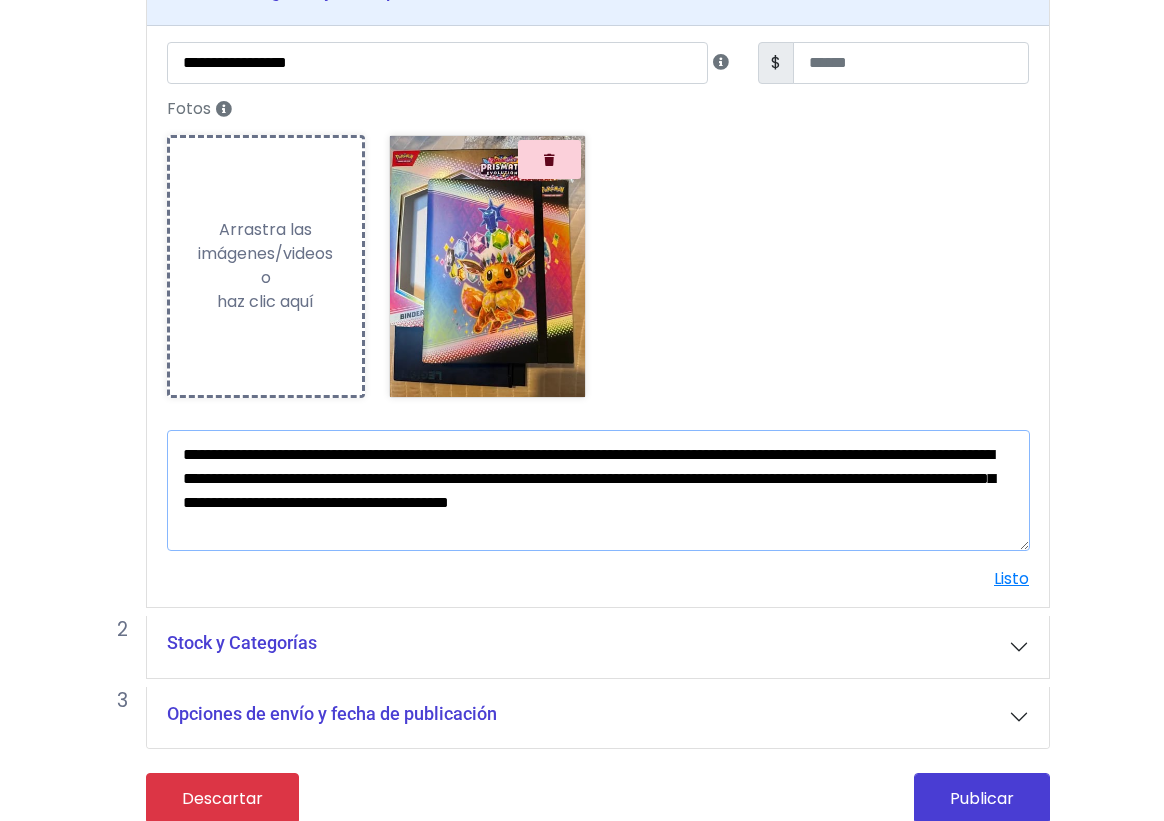 scroll, scrollTop: 0, scrollLeft: 0, axis: both 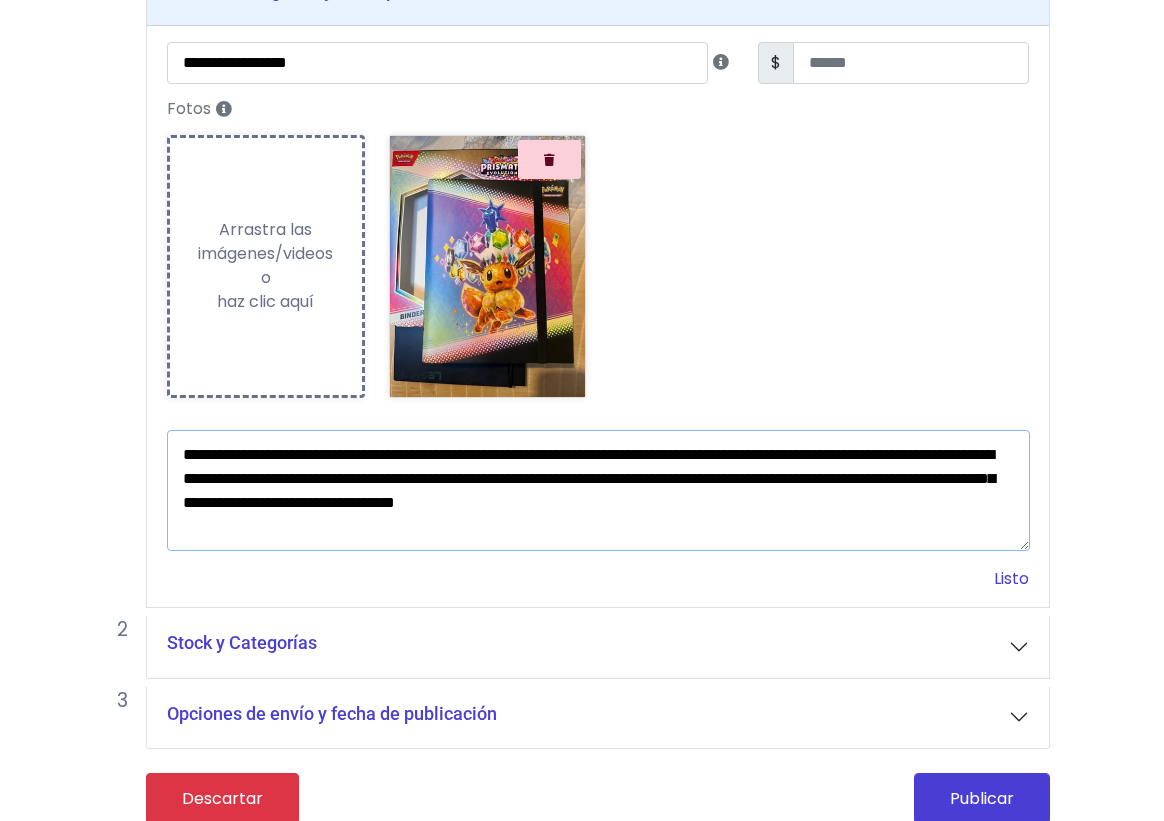 type on "**********" 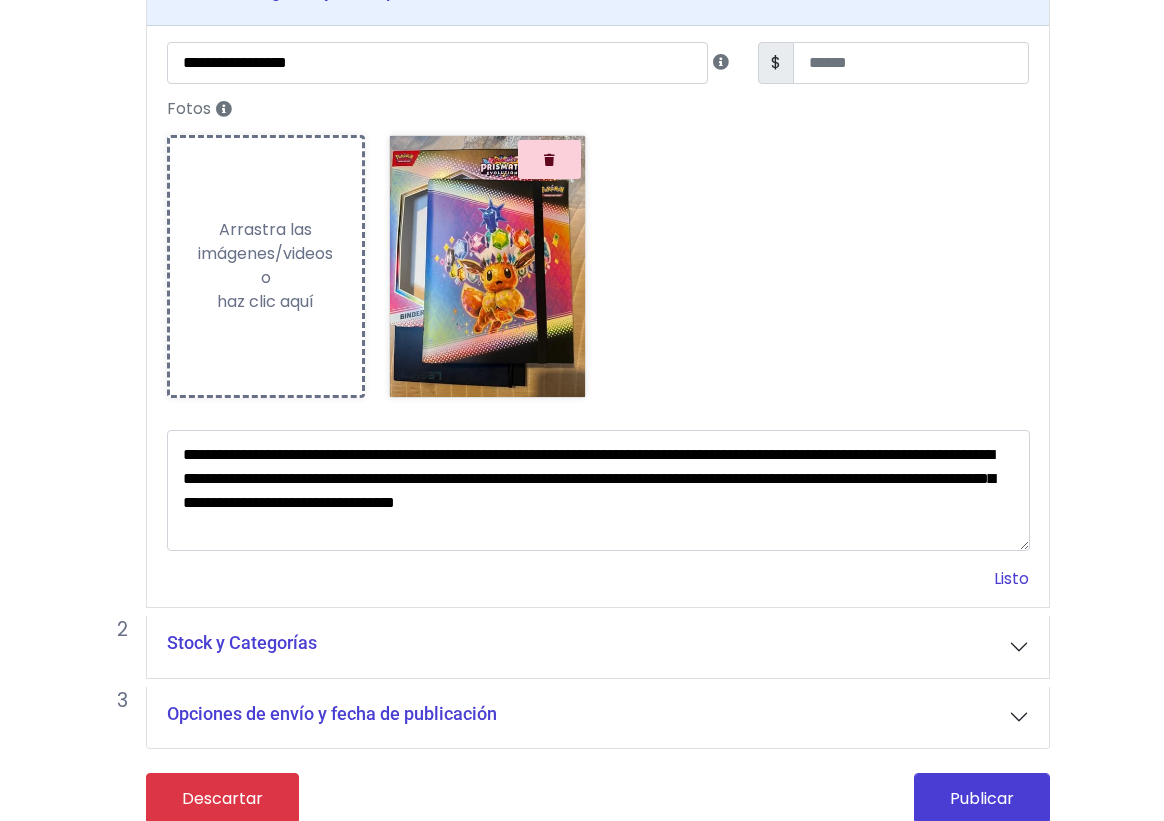 click on "Listo" at bounding box center [1011, 578] 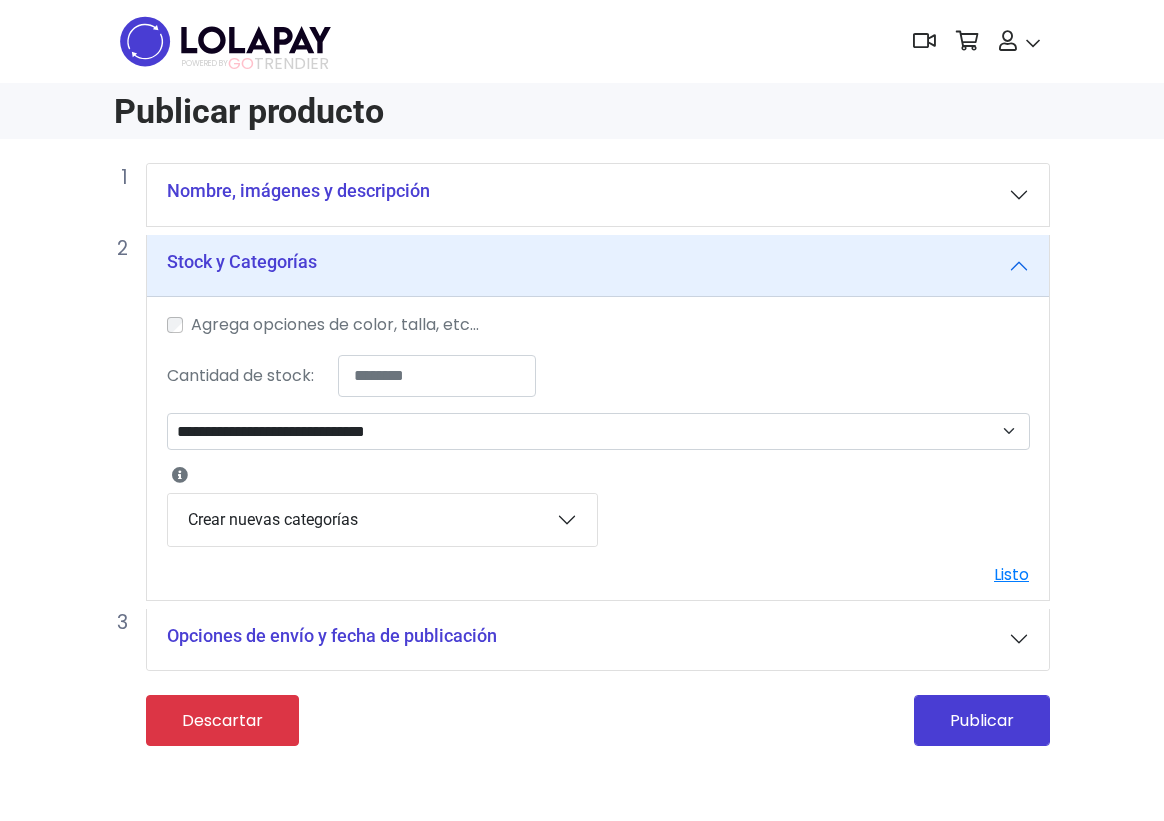 scroll, scrollTop: 15, scrollLeft: 0, axis: vertical 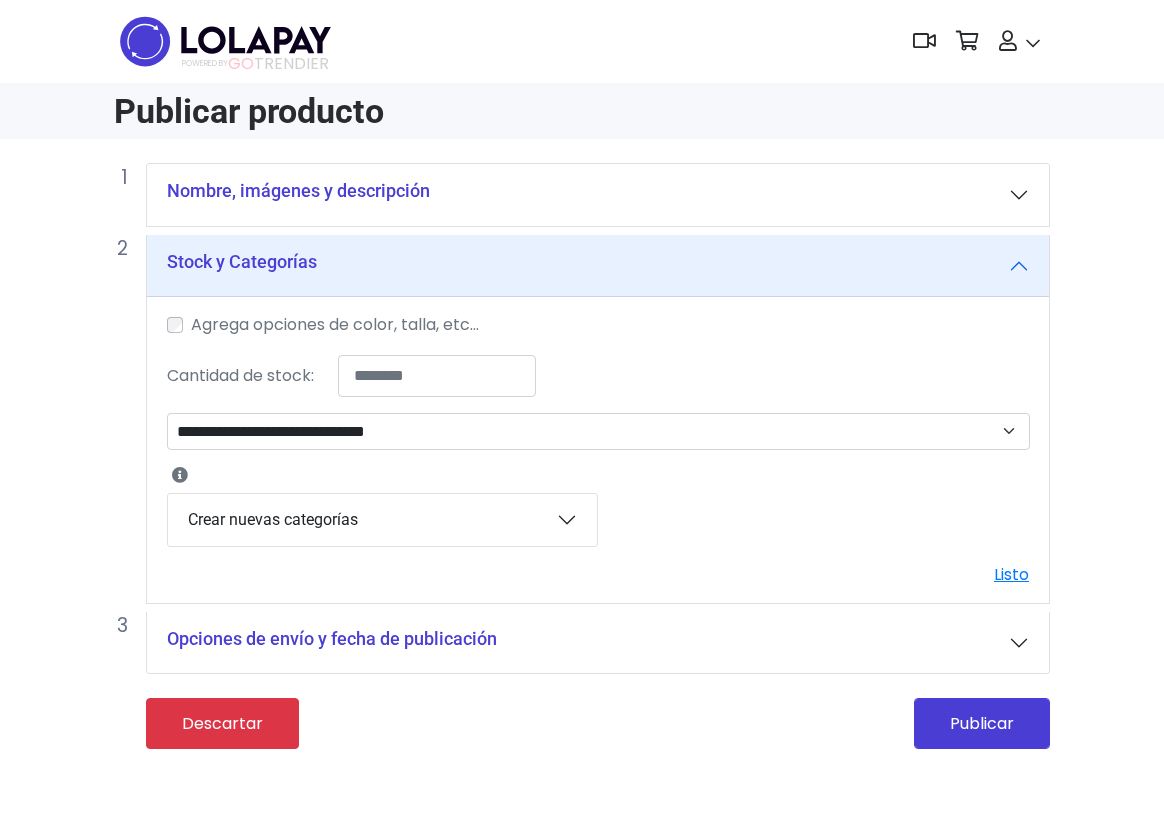 click on "**********" at bounding box center (598, 450) 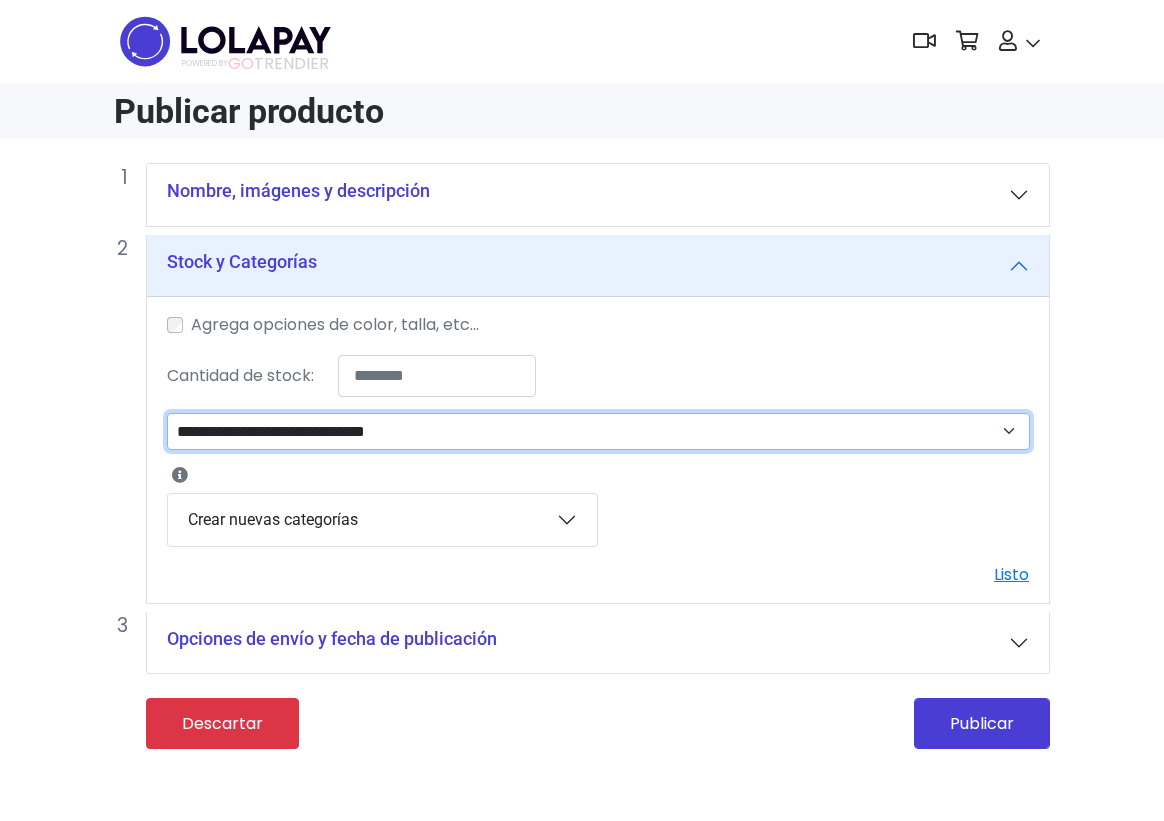 click on "**********" at bounding box center [598, 431] 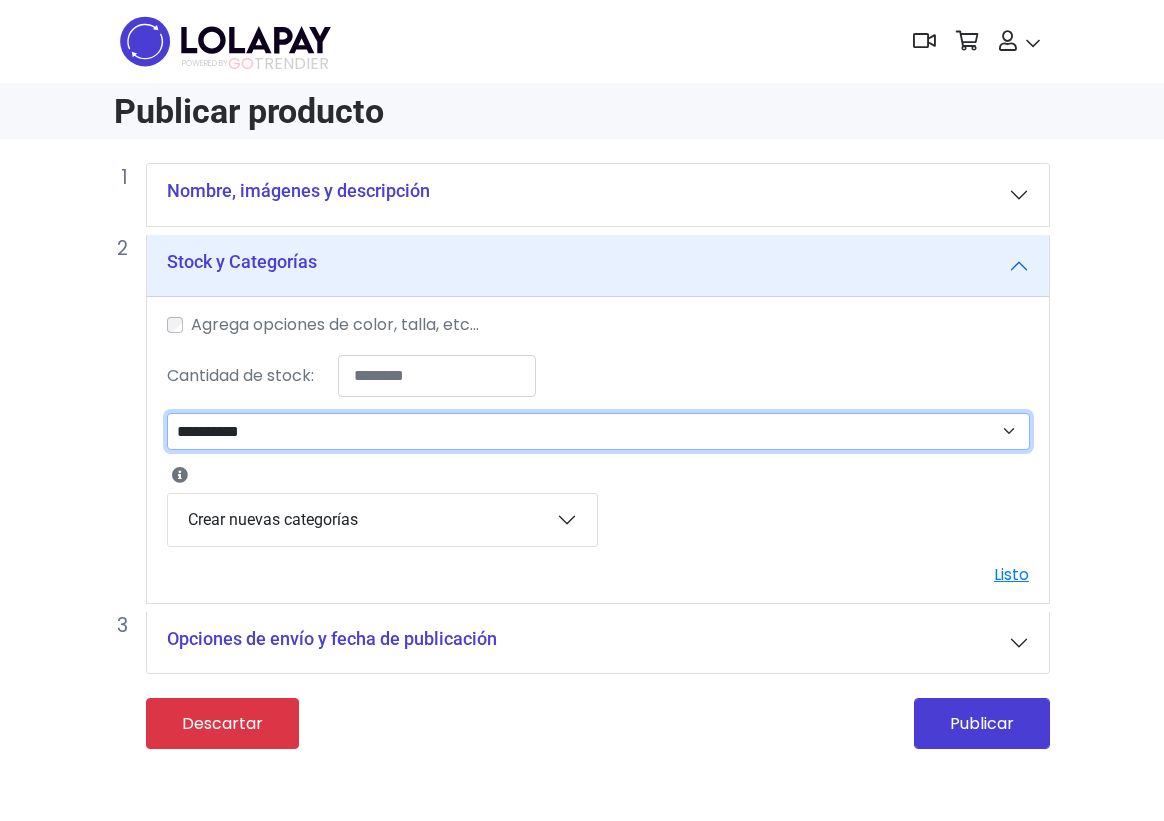click on "**********" at bounding box center [598, 431] 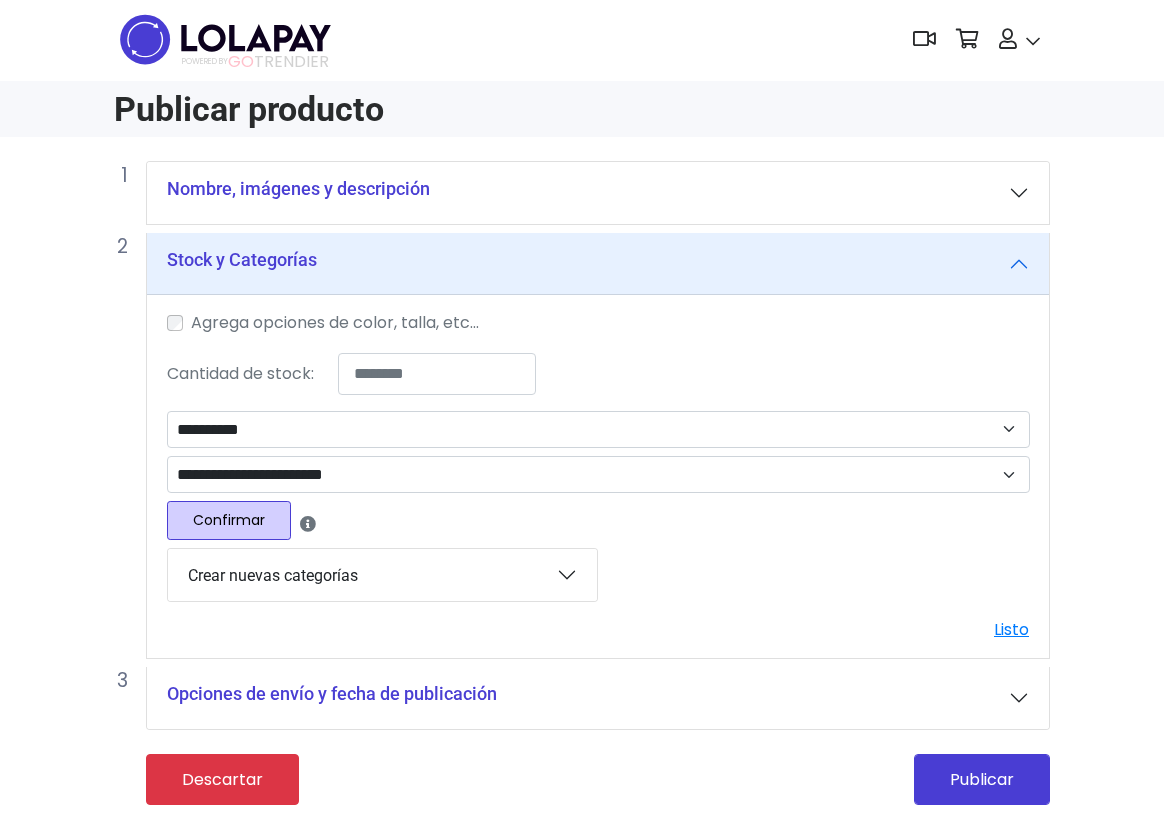 click on "Confirmar" at bounding box center [229, 520] 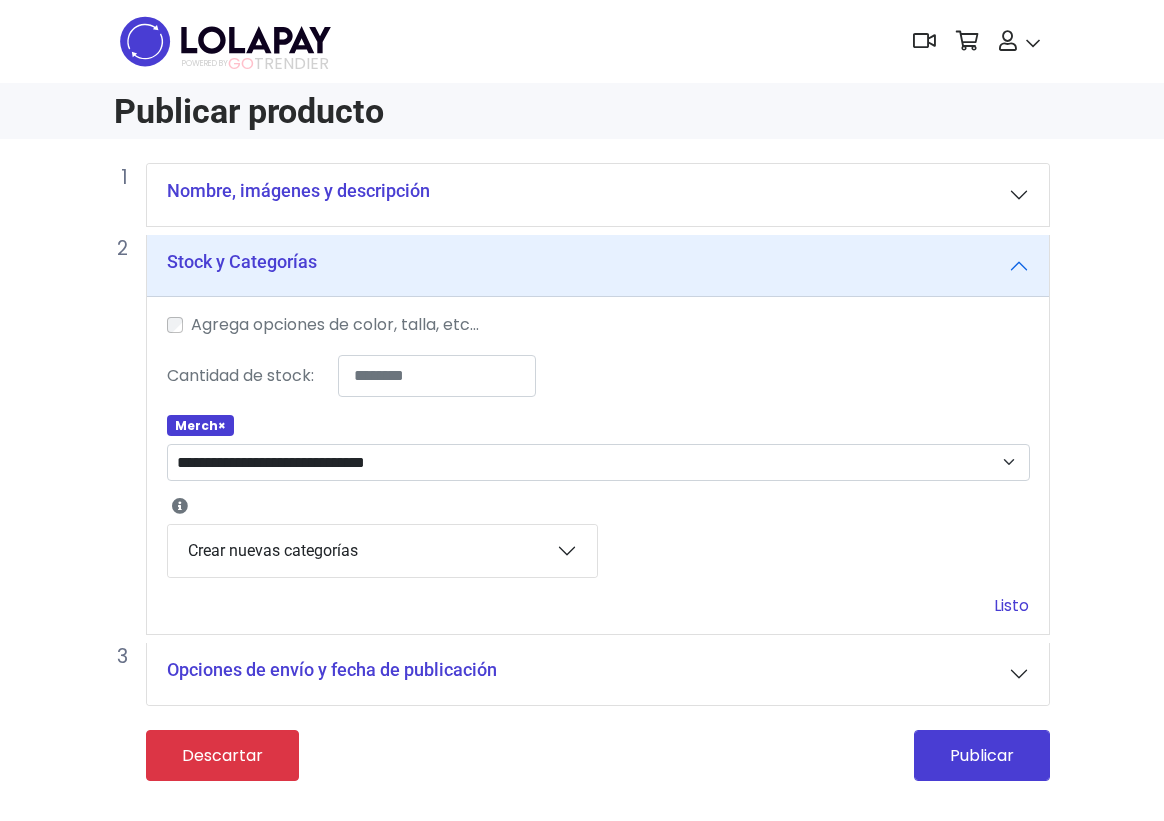 click on "Listo" at bounding box center (1011, 605) 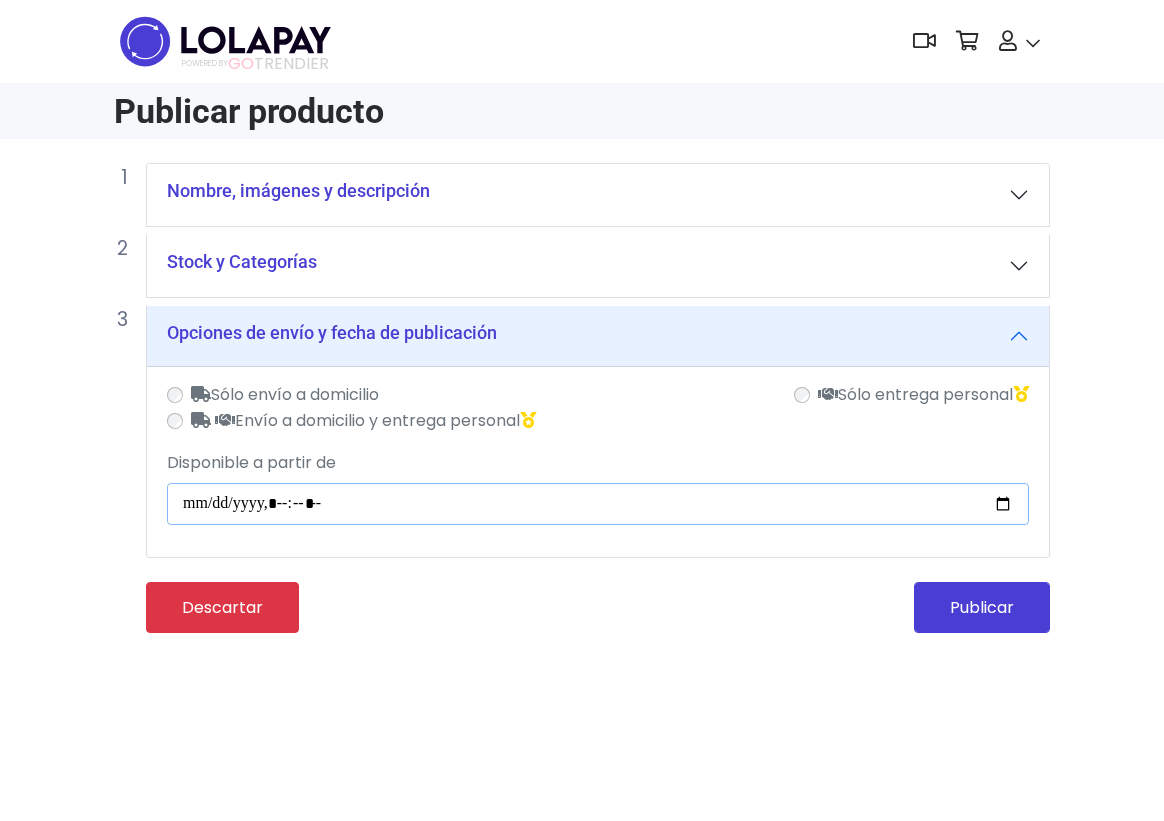 click on "Disponible a partir de" at bounding box center [598, 504] 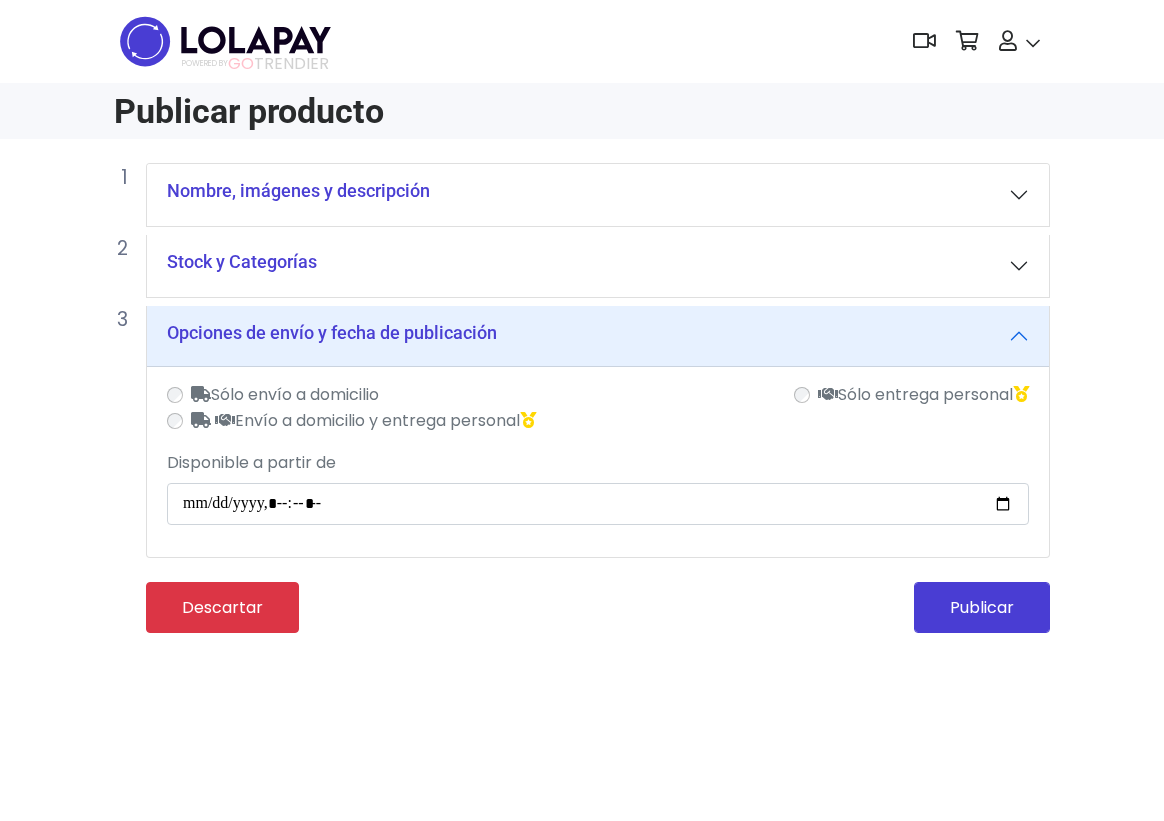 type on "**********" 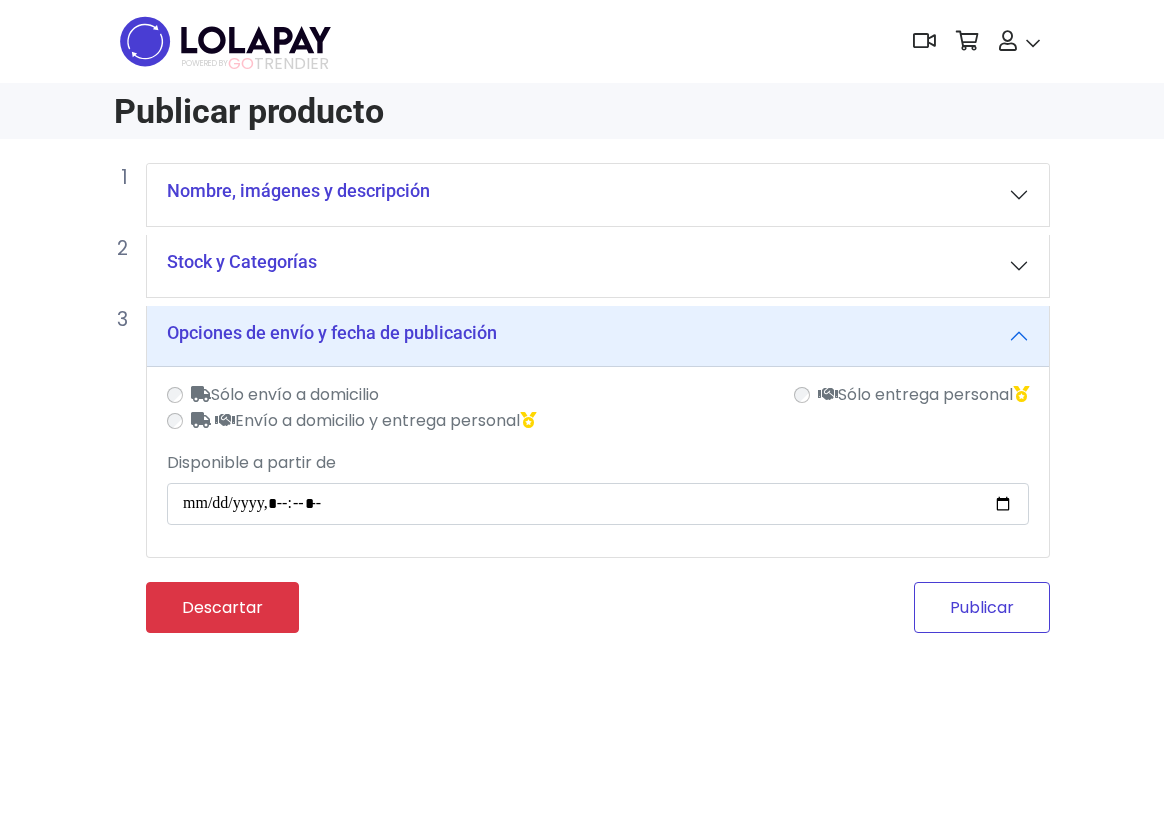 click on "Publicar" at bounding box center (982, 607) 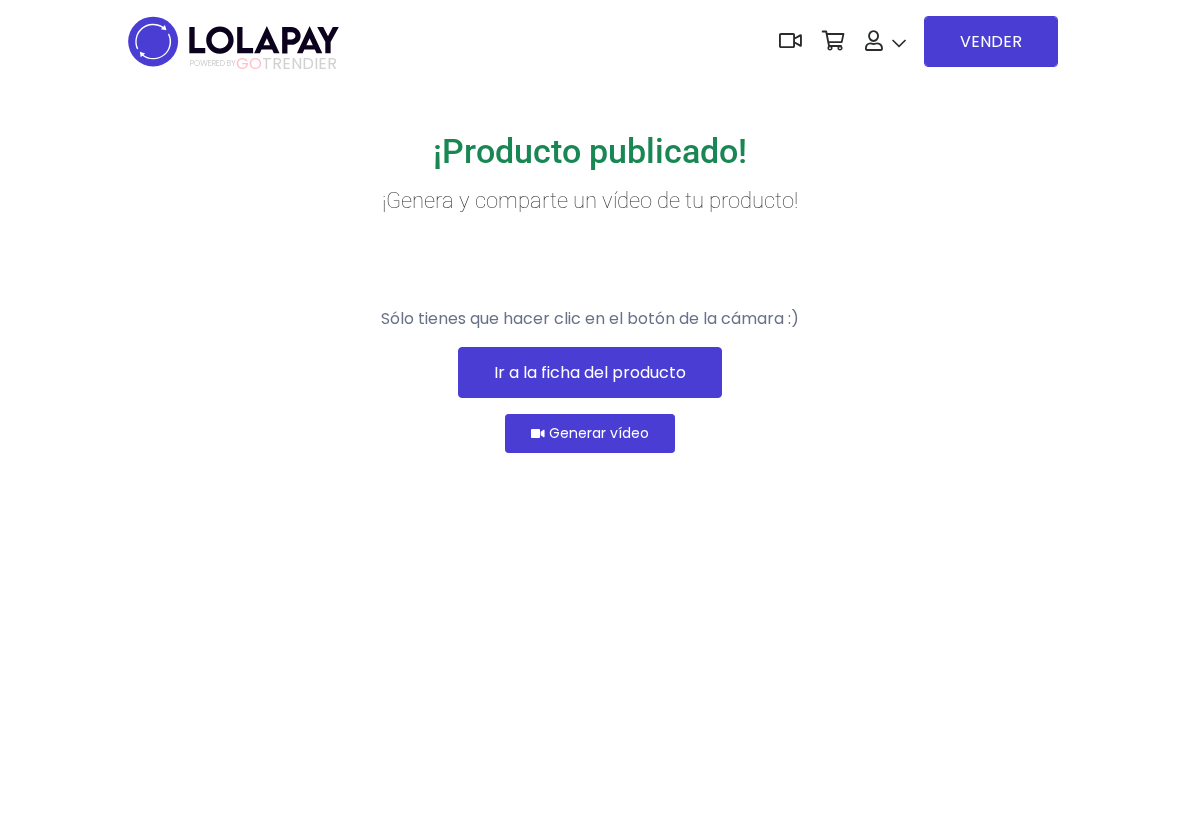 scroll, scrollTop: 0, scrollLeft: 0, axis: both 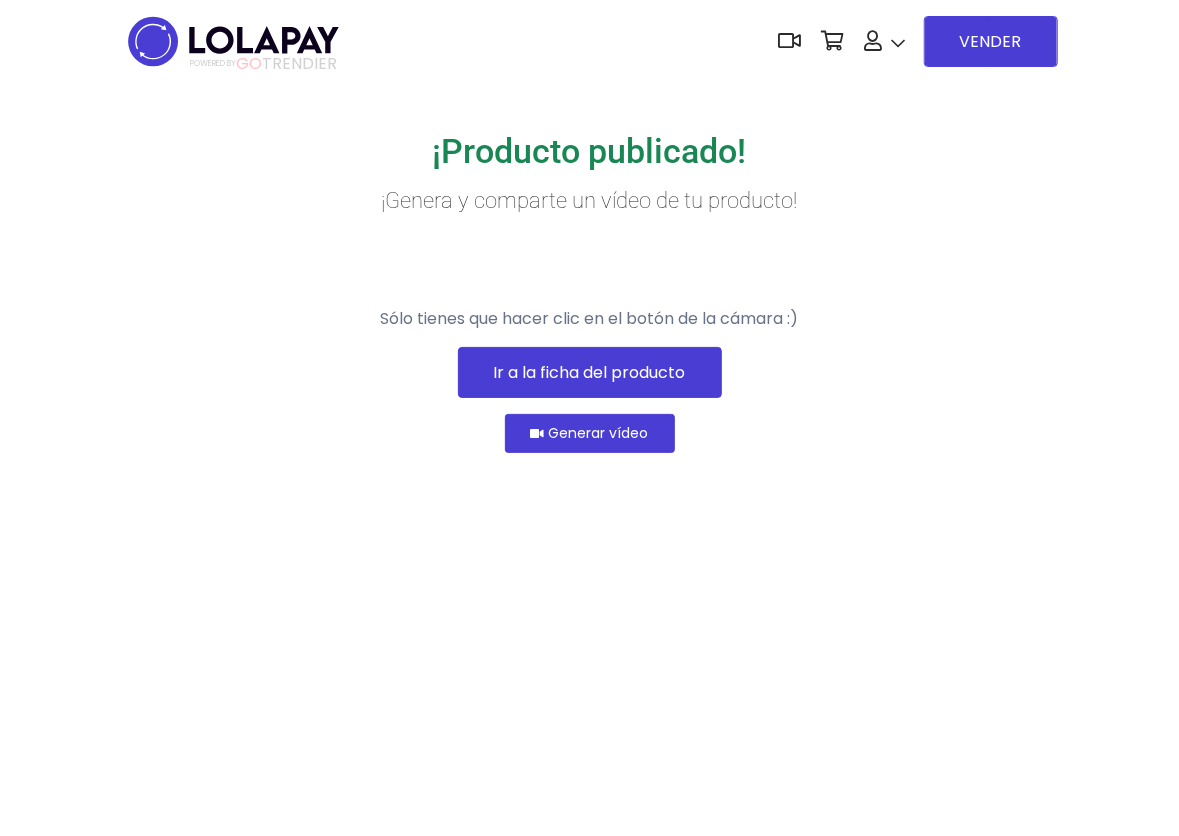 click on "POWERED BY  GO TRENDIER
Dashboard" at bounding box center [590, 41] 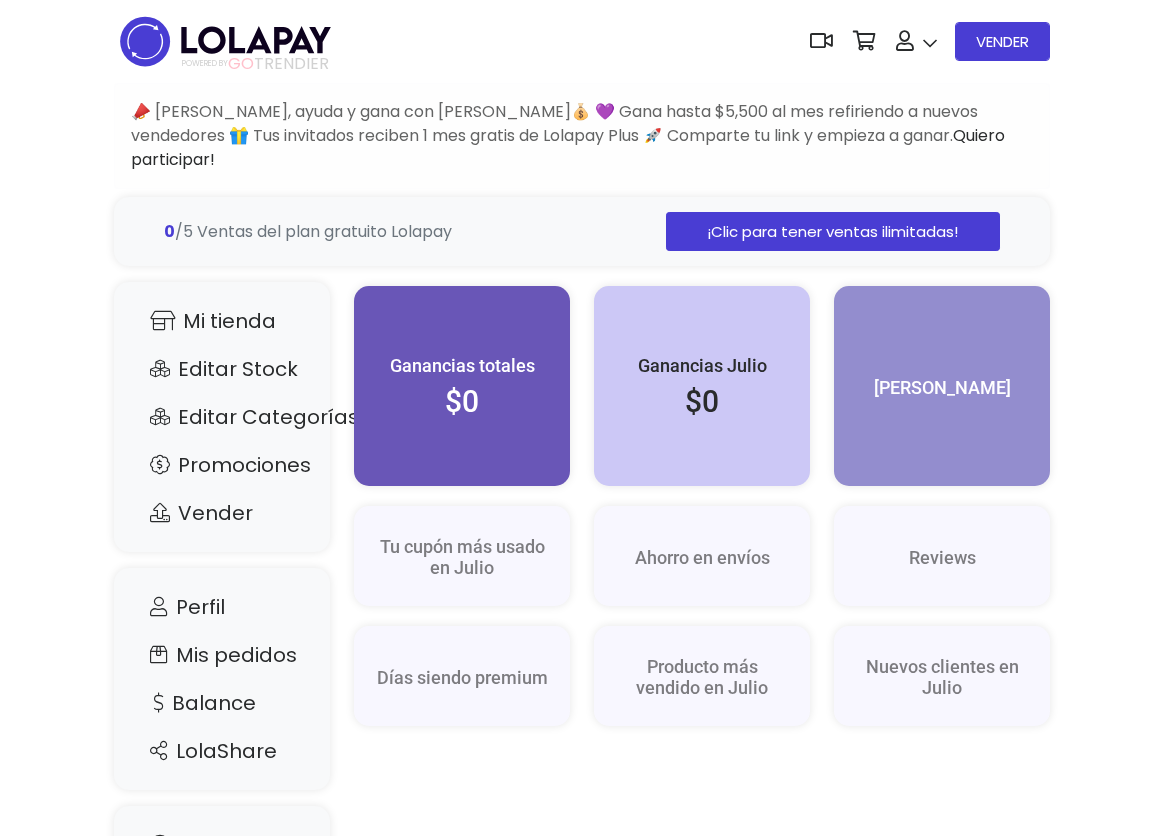 scroll, scrollTop: 0, scrollLeft: 0, axis: both 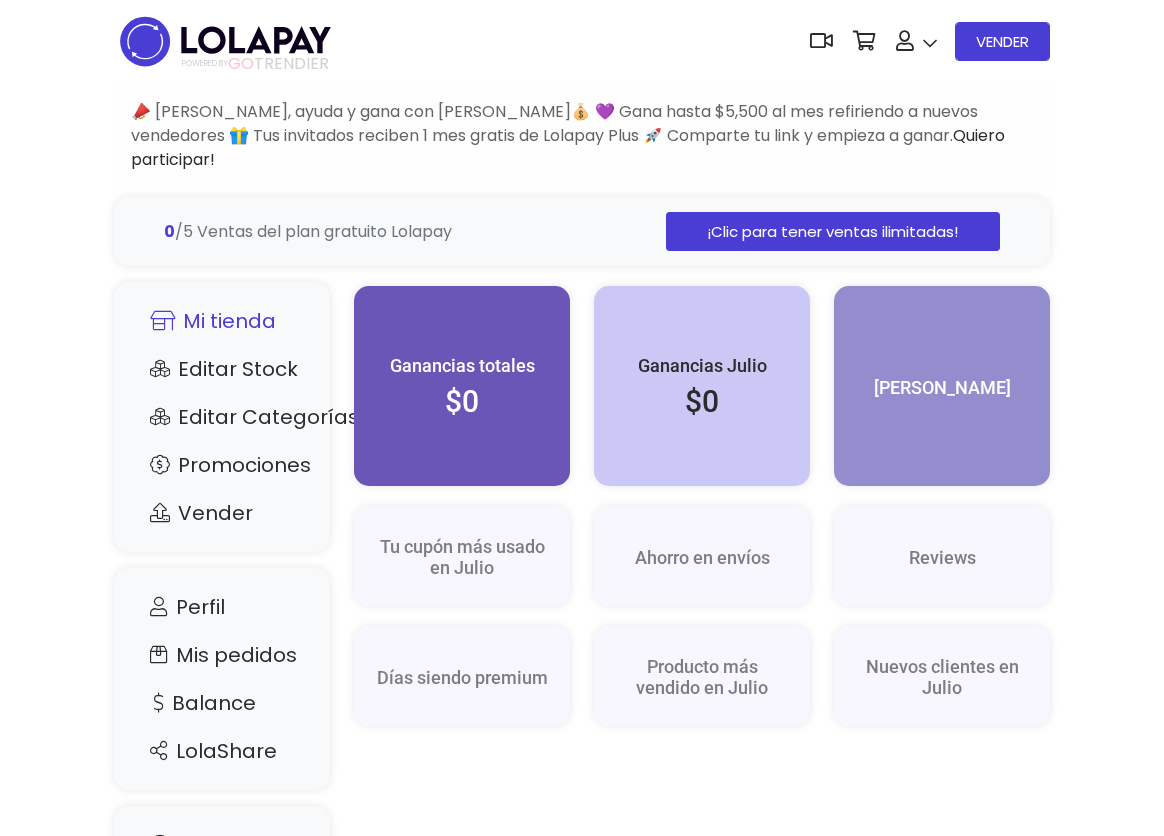 click on "Mi tienda" at bounding box center (222, 321) 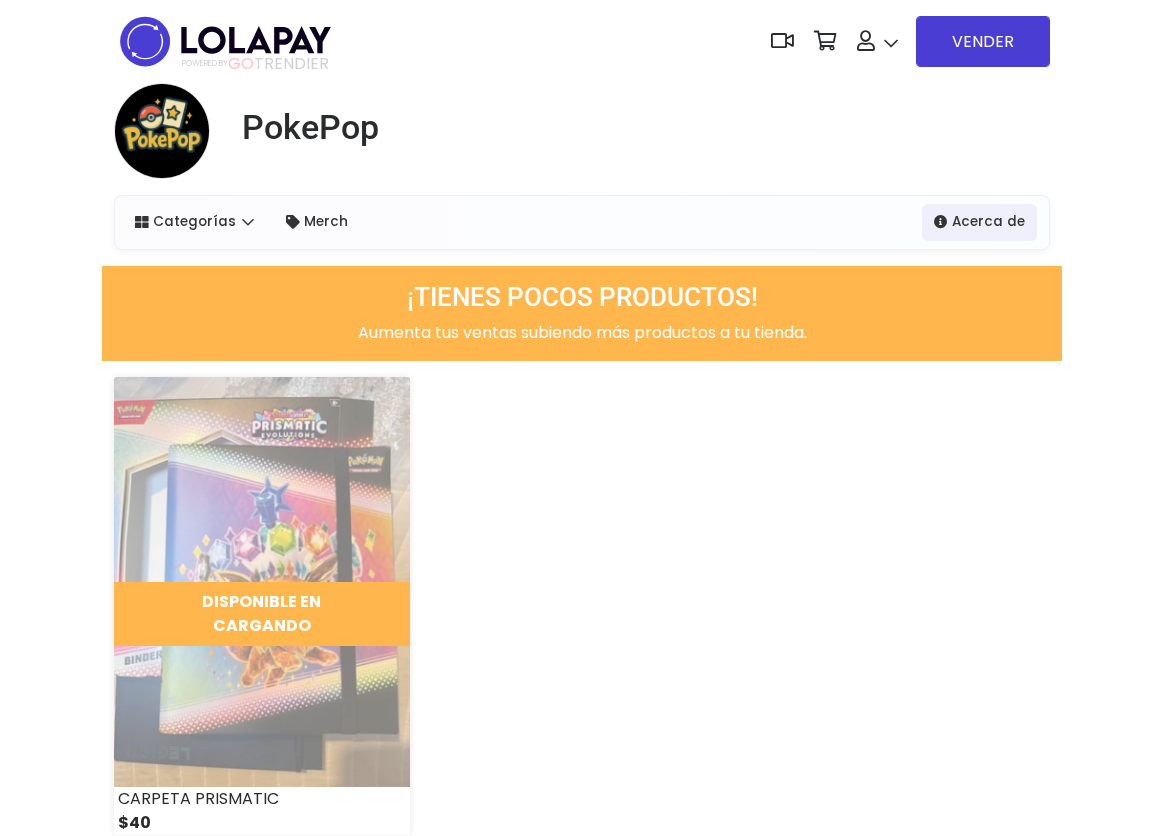 scroll, scrollTop: 0, scrollLeft: 0, axis: both 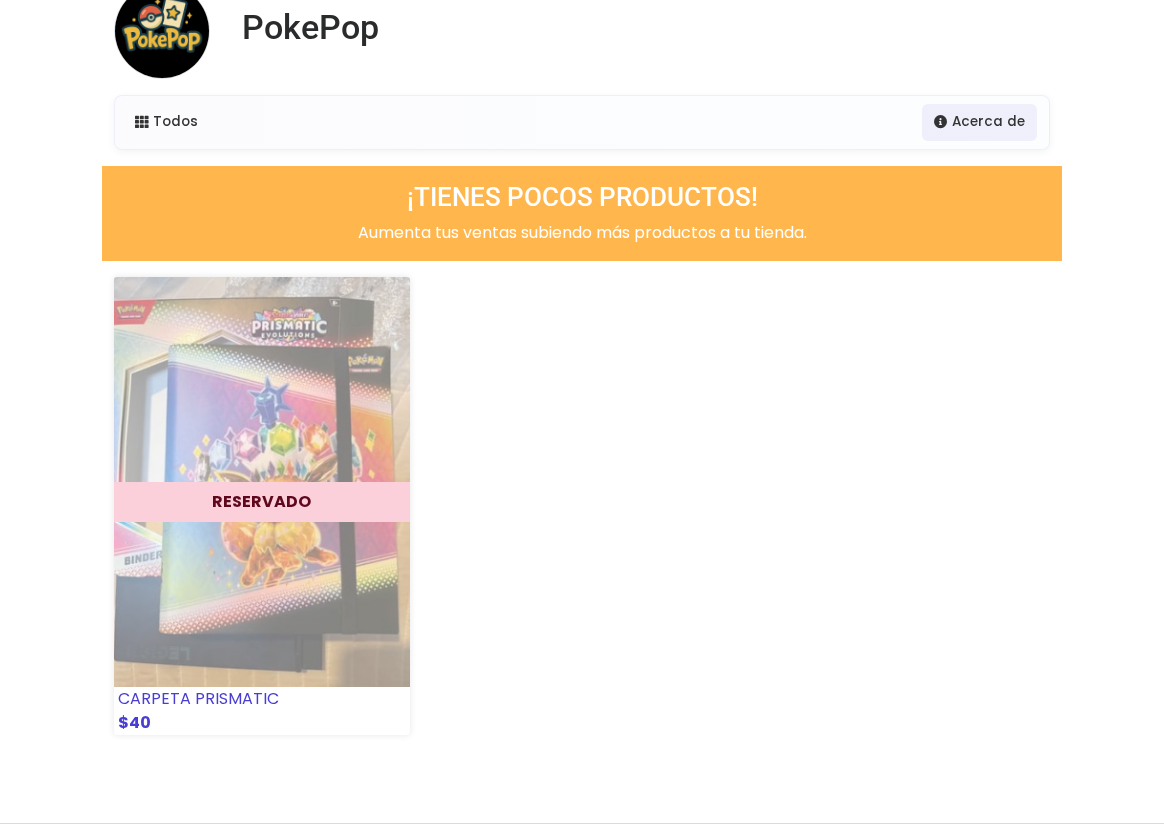 click on "RESERVADO" at bounding box center (262, 502) 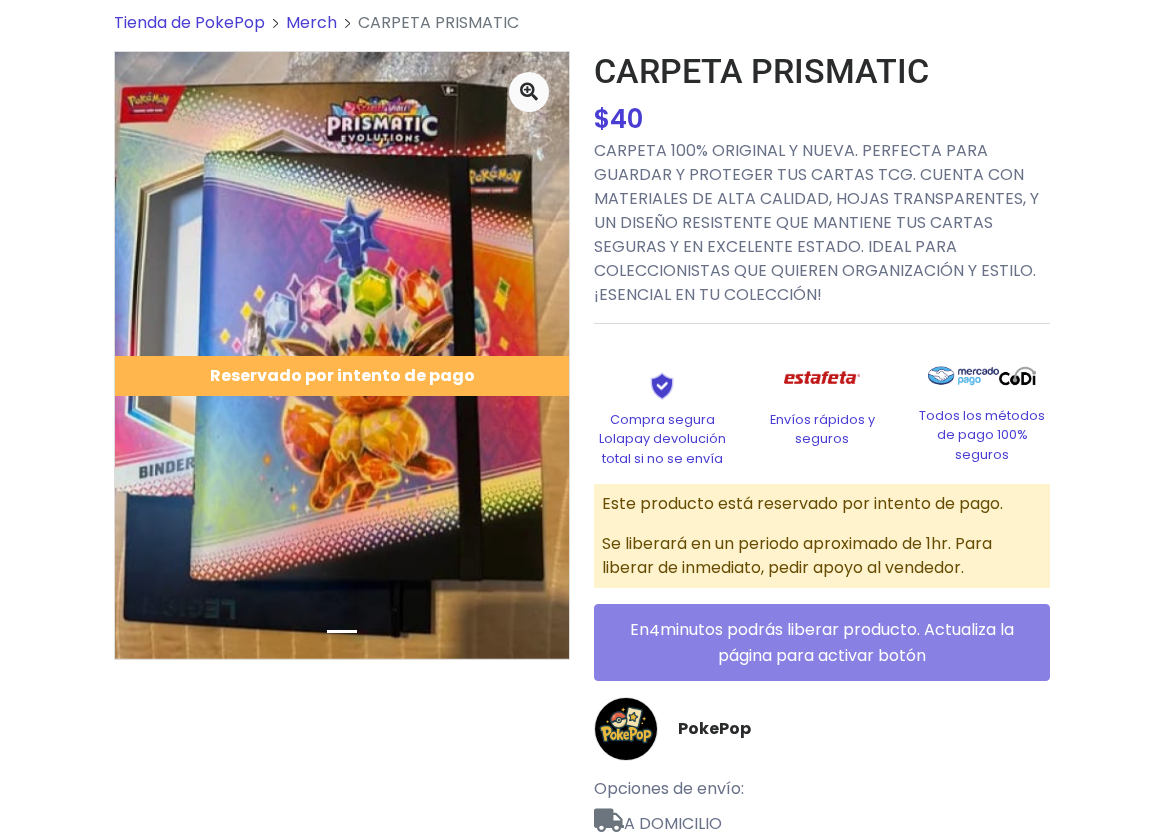 scroll, scrollTop: 0, scrollLeft: 0, axis: both 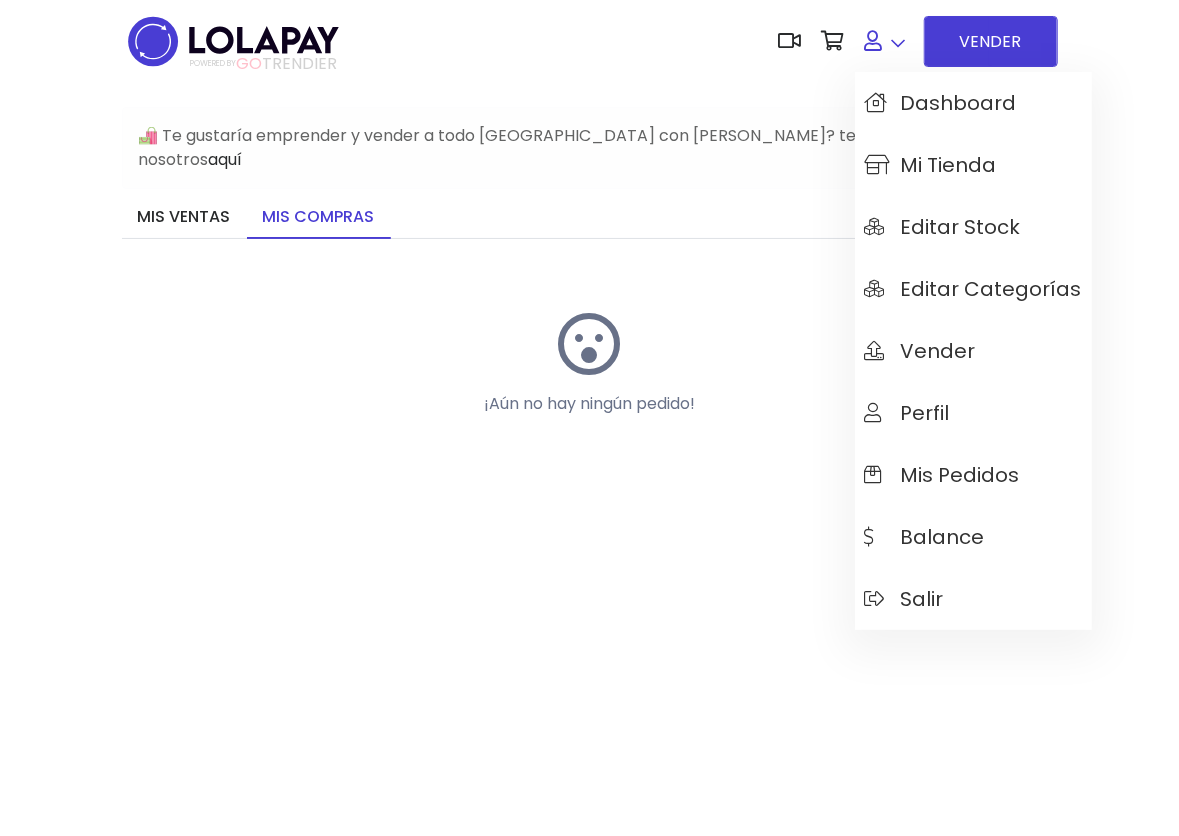click at bounding box center (885, 41) 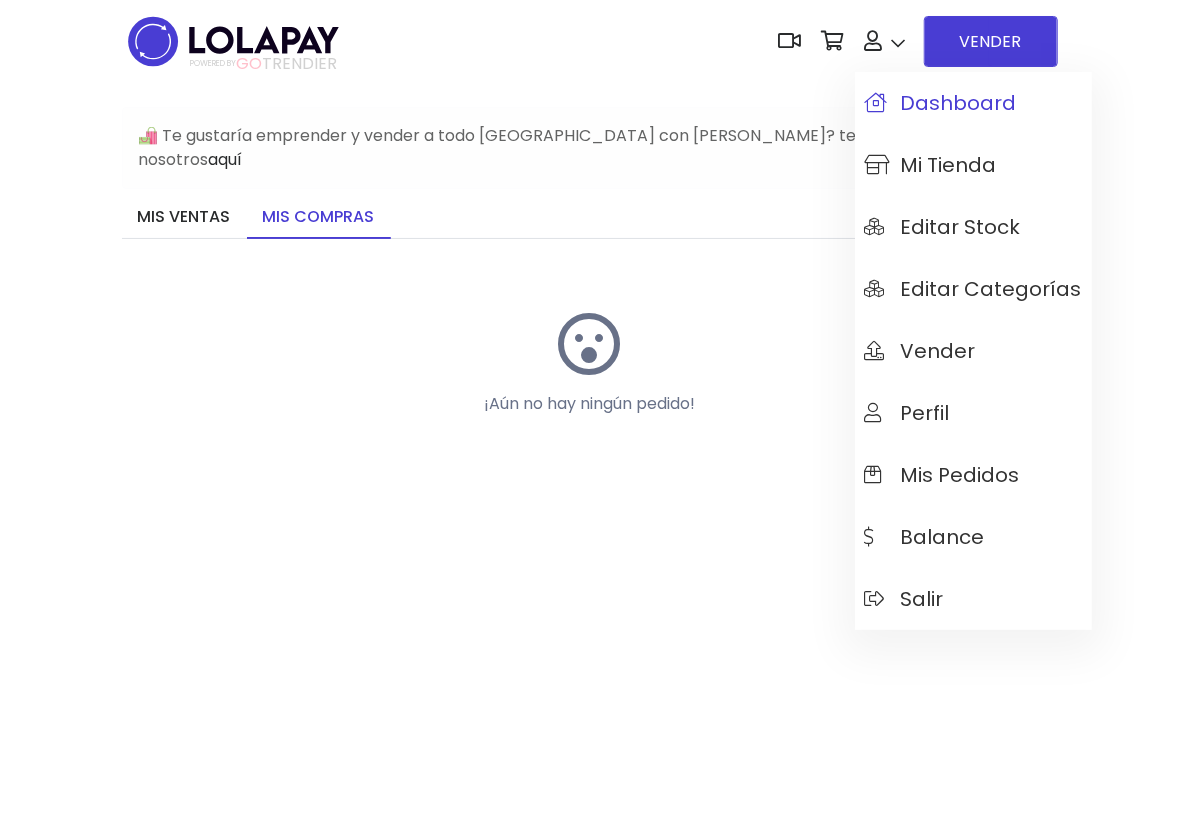 click on "Dashboard" at bounding box center [941, 103] 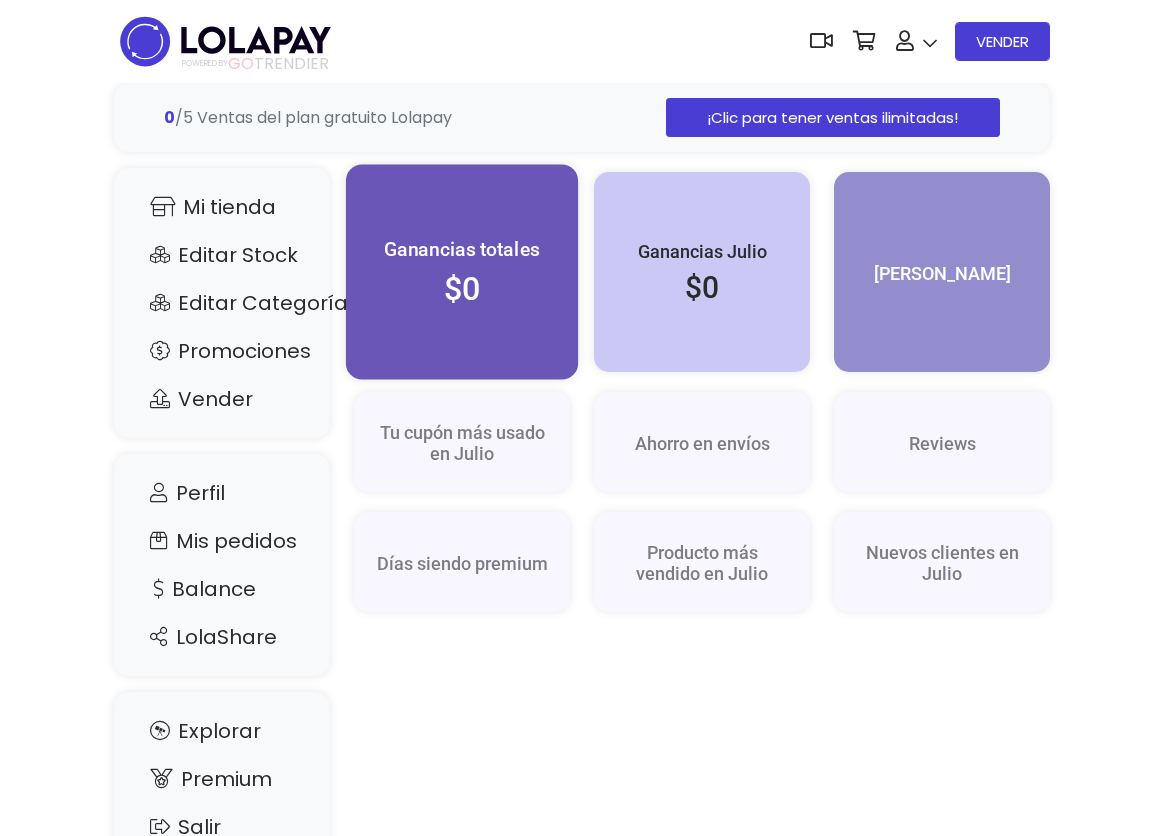scroll, scrollTop: 0, scrollLeft: 0, axis: both 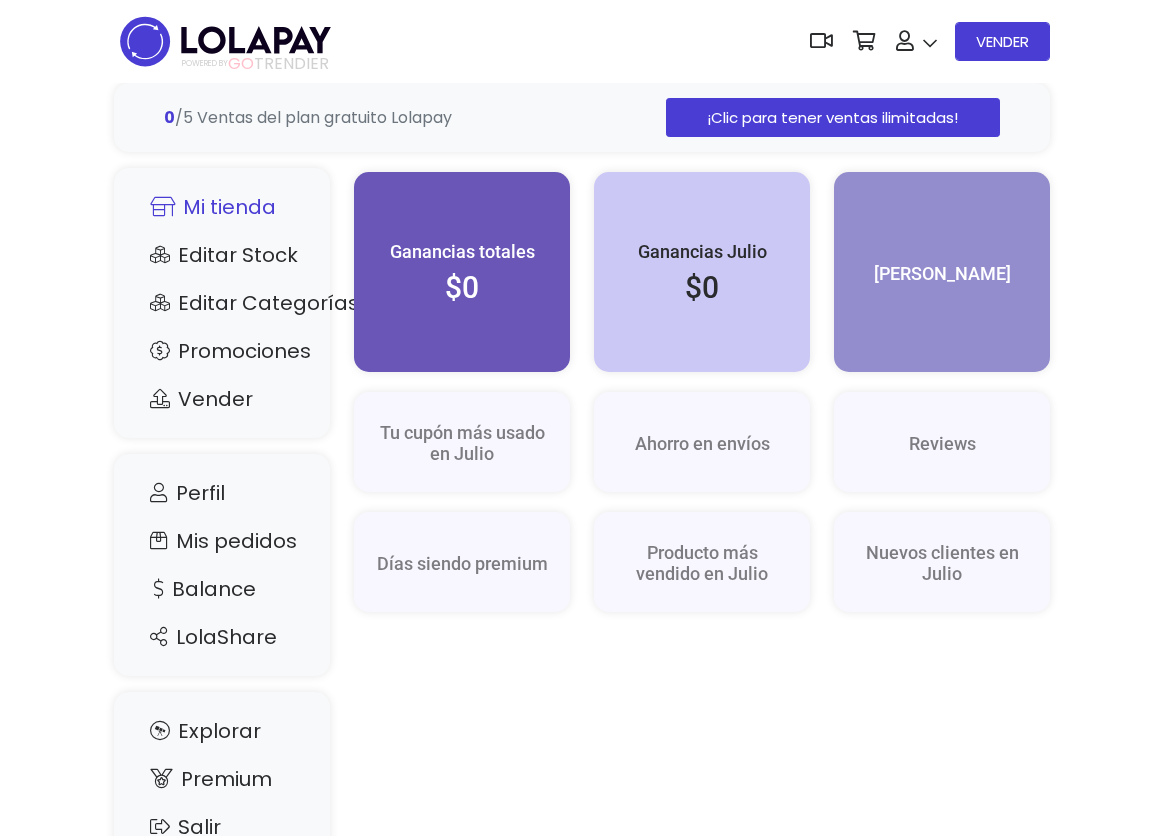 click on "Mi tienda" at bounding box center [222, 207] 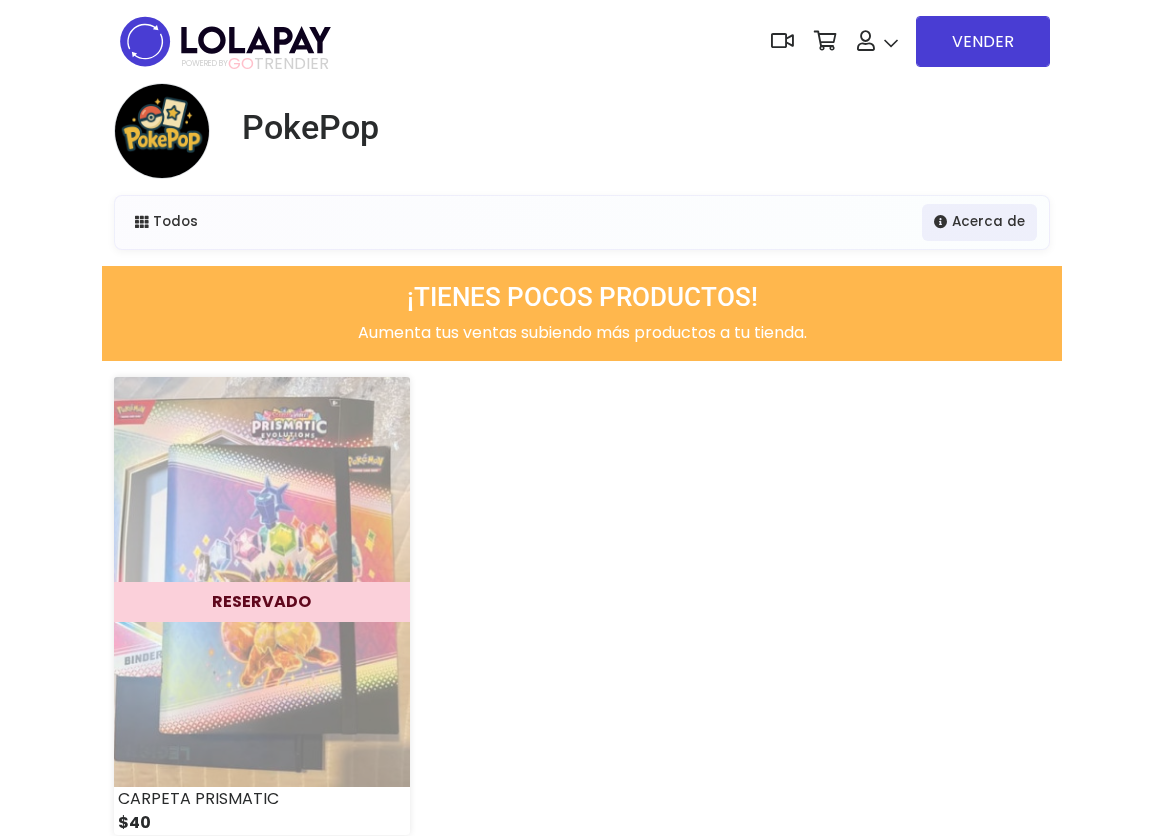 scroll, scrollTop: 0, scrollLeft: 0, axis: both 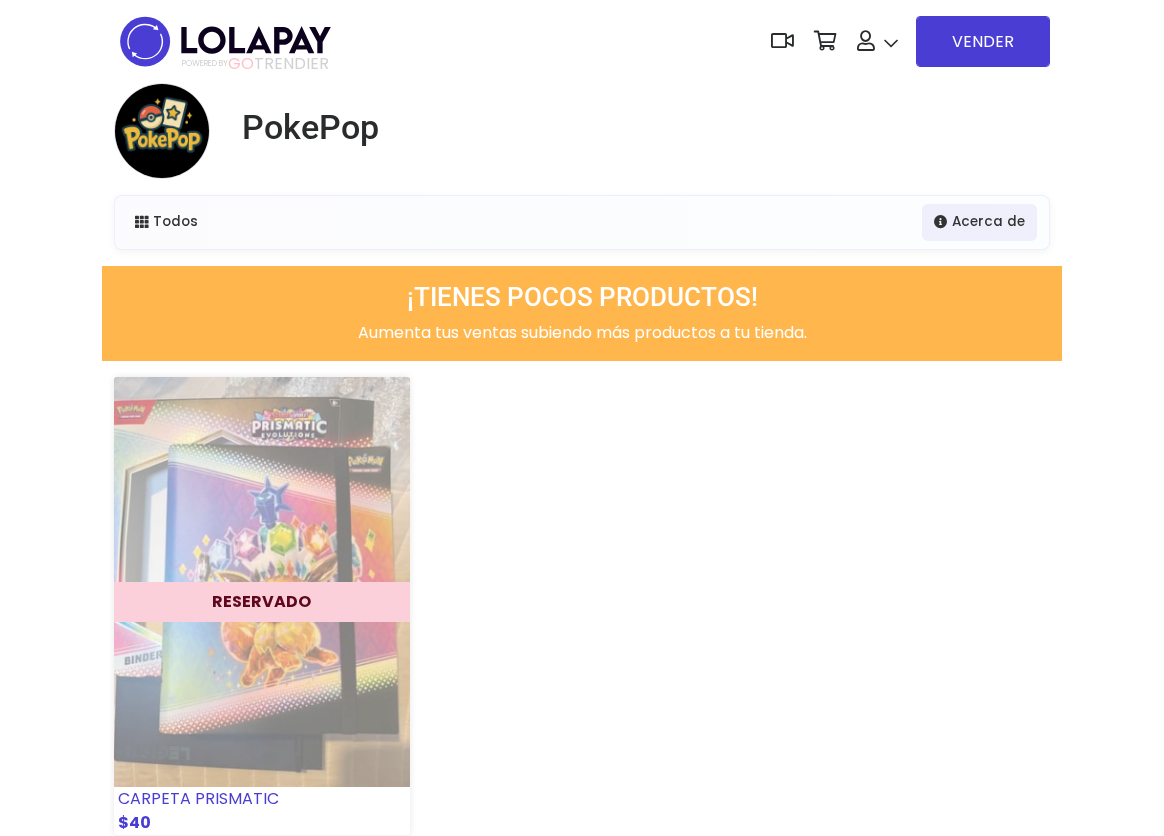 click at bounding box center [262, 582] 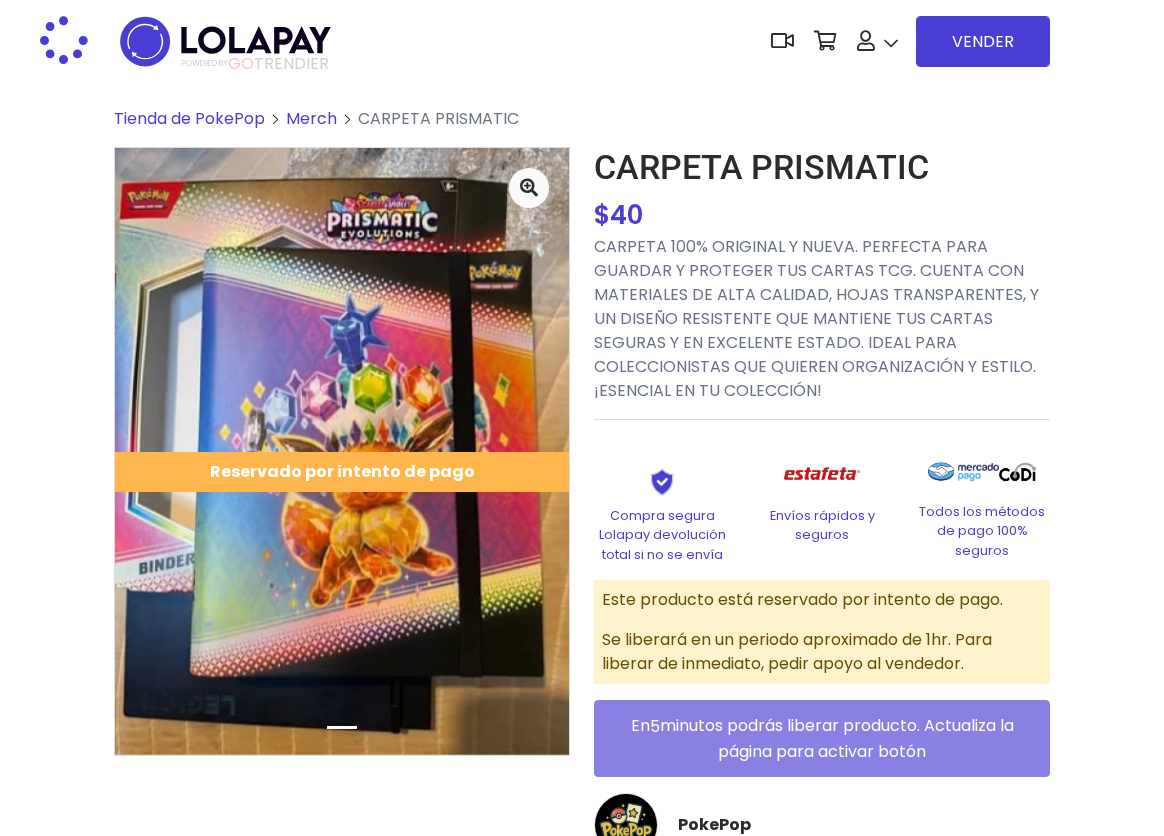 scroll, scrollTop: 0, scrollLeft: 0, axis: both 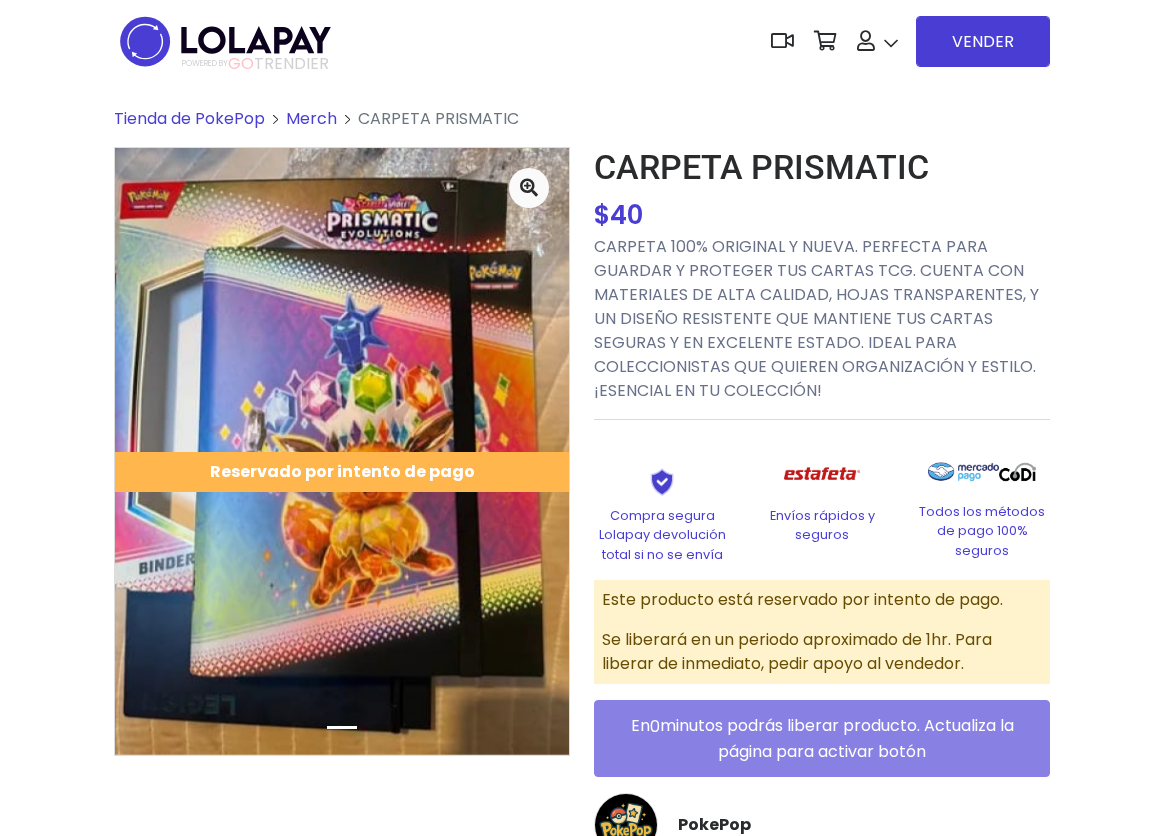 click on "CARPETA PRISMATIC
$ 40
$ 40
CARPETA 100% ORIGINAL Y NUEVA. PERFECTA PARA GUARDAR Y PROTEGER TUS CARTAS TCG. CUENTA CON MATERIALES DE ALTA CALIDAD, HOJAS TRANSPARENTES, Y UN DISEÑO RESISTENTE QUE MANTIENE TUS CARTAS SEGURAS Y EN EXCELENTE ESTADO. IDEAL PARA COLECCIONISTAS QUE QUIEREN ORGANIZACIÓN Y ESTILO. ¡ESENCIAL EN TU COLECCIÓN!
Cantidad: - * + 0" at bounding box center [822, 576] 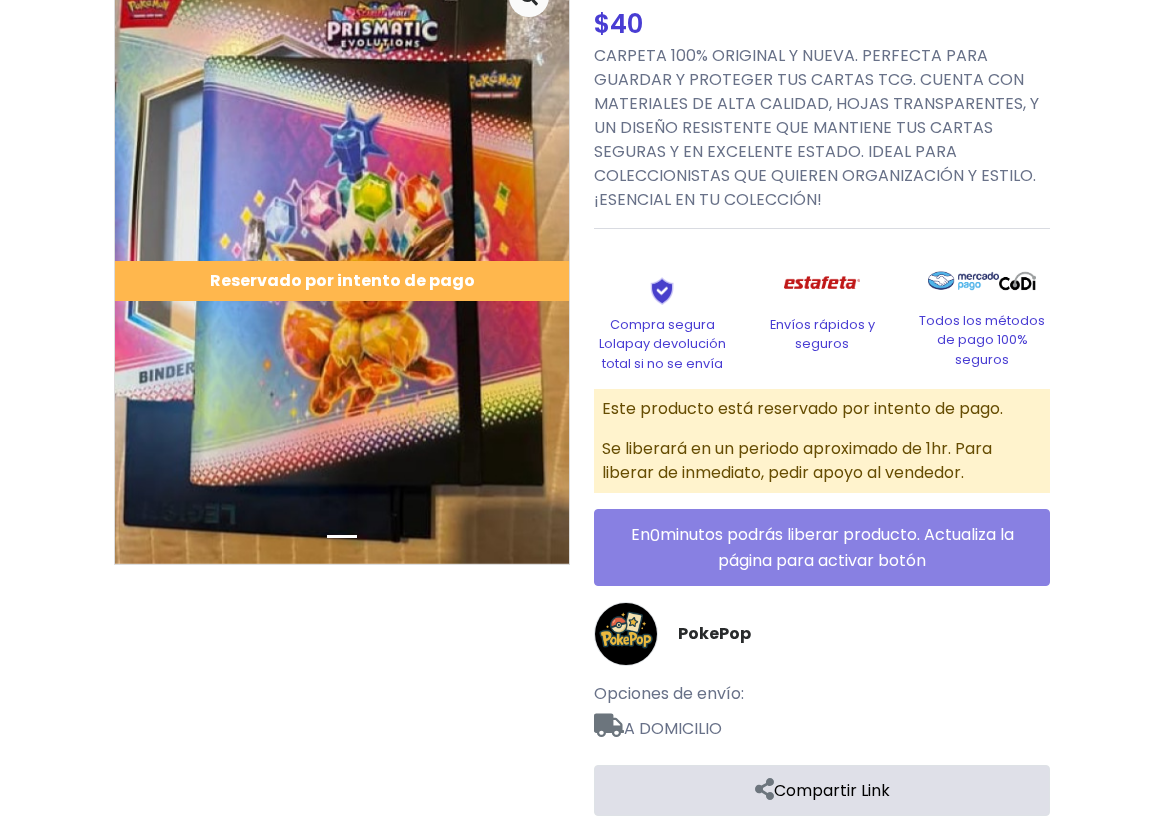 scroll, scrollTop: 0, scrollLeft: 0, axis: both 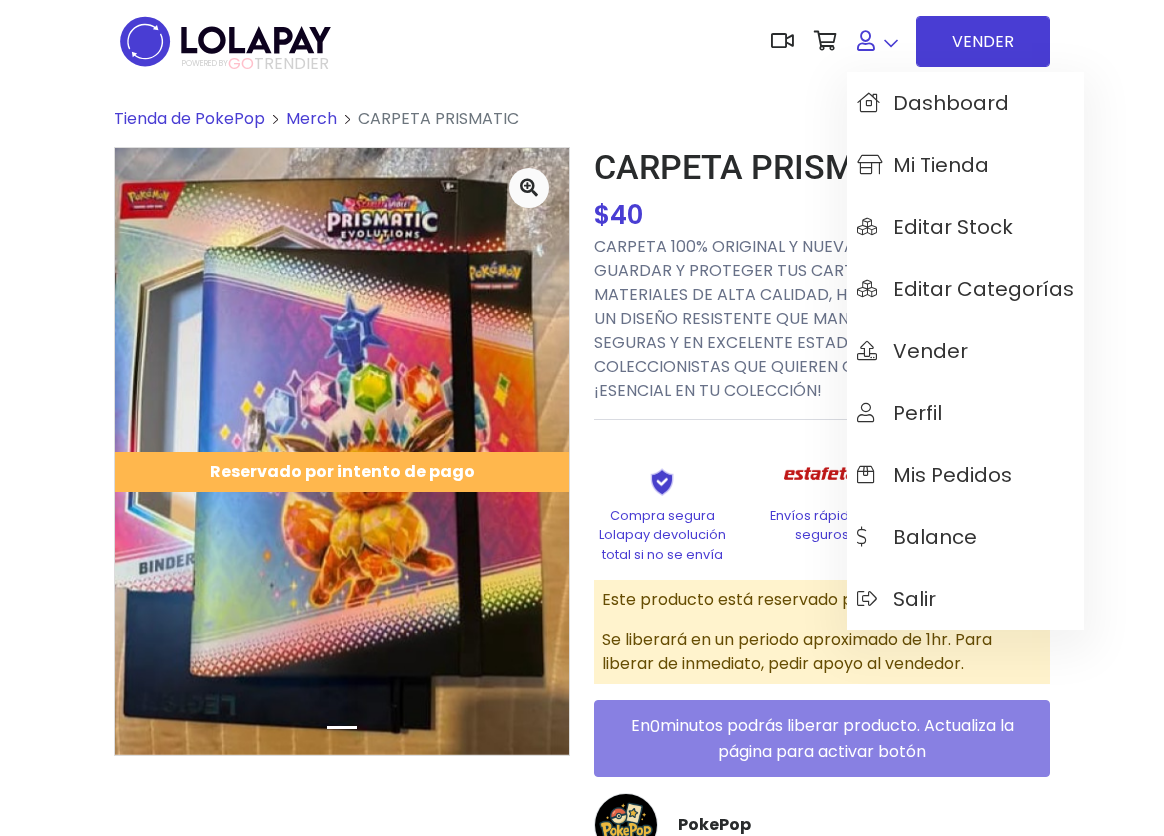 click at bounding box center (877, 41) 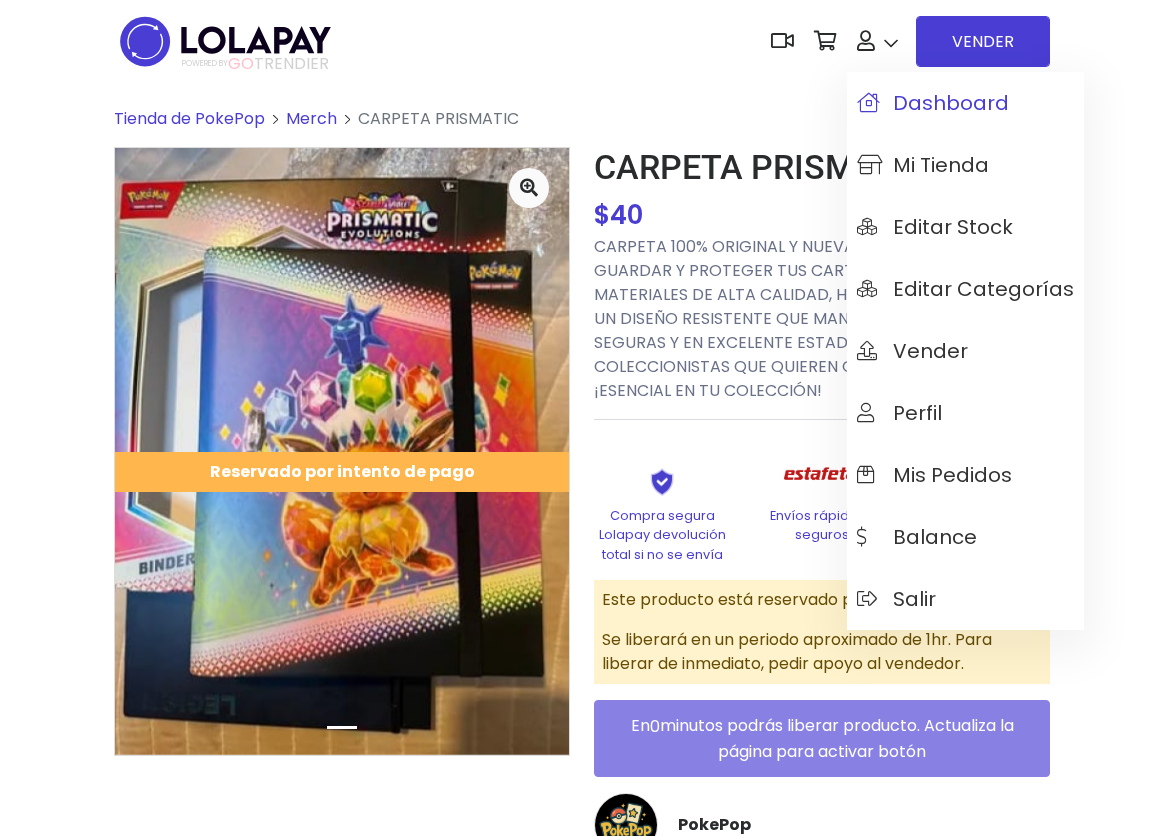 click on "Dashboard" at bounding box center (965, 103) 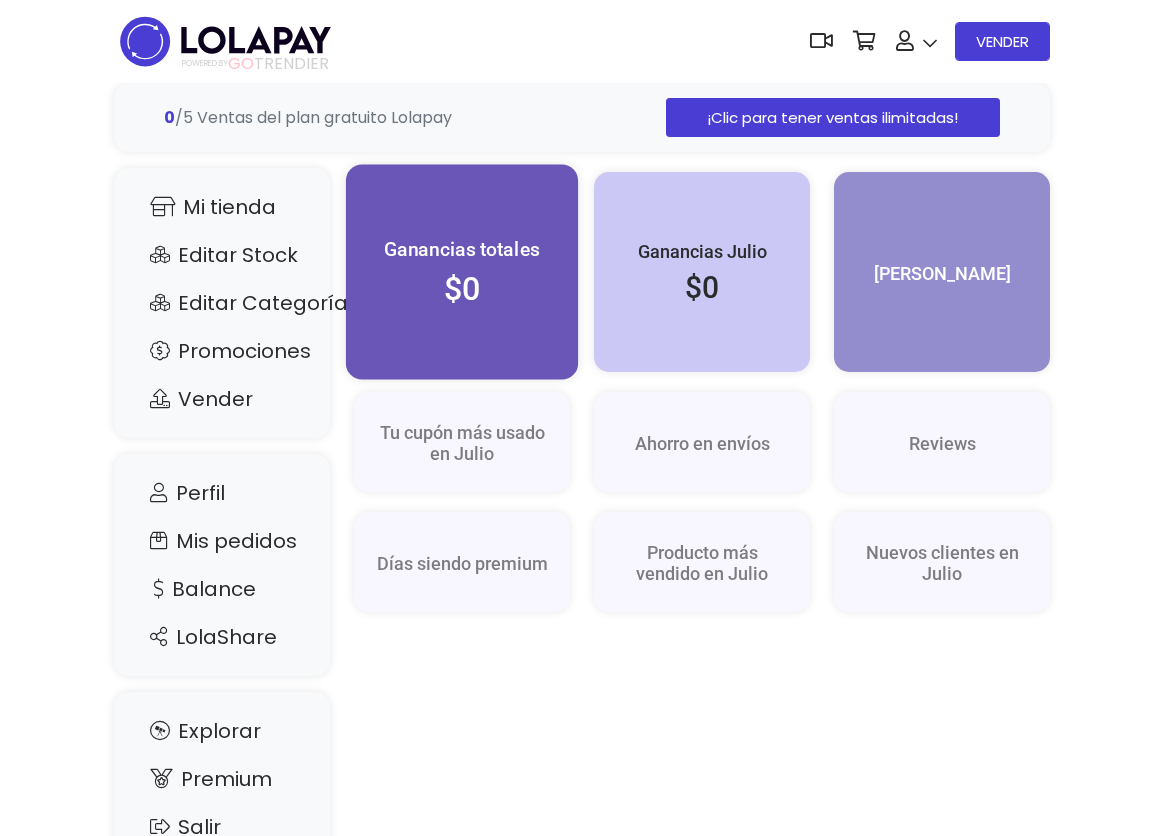 scroll, scrollTop: 0, scrollLeft: 0, axis: both 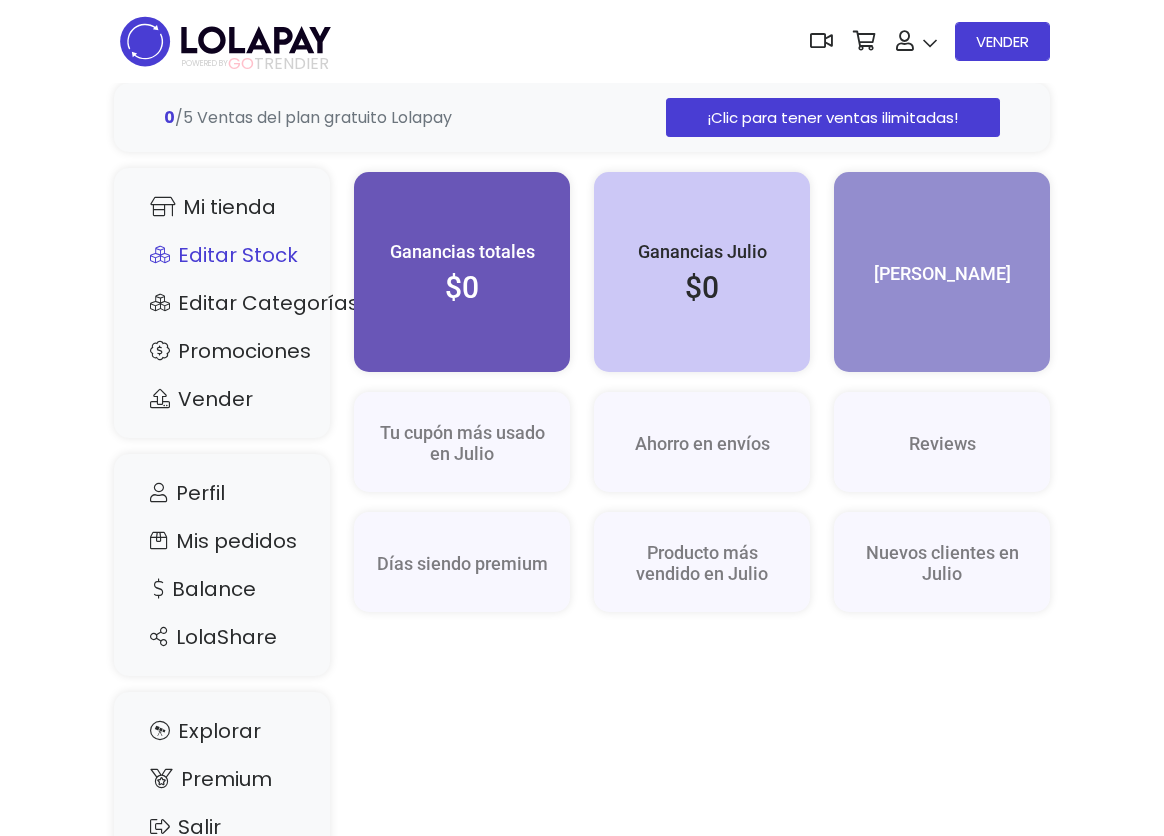 click on "Editar Stock" at bounding box center (222, 255) 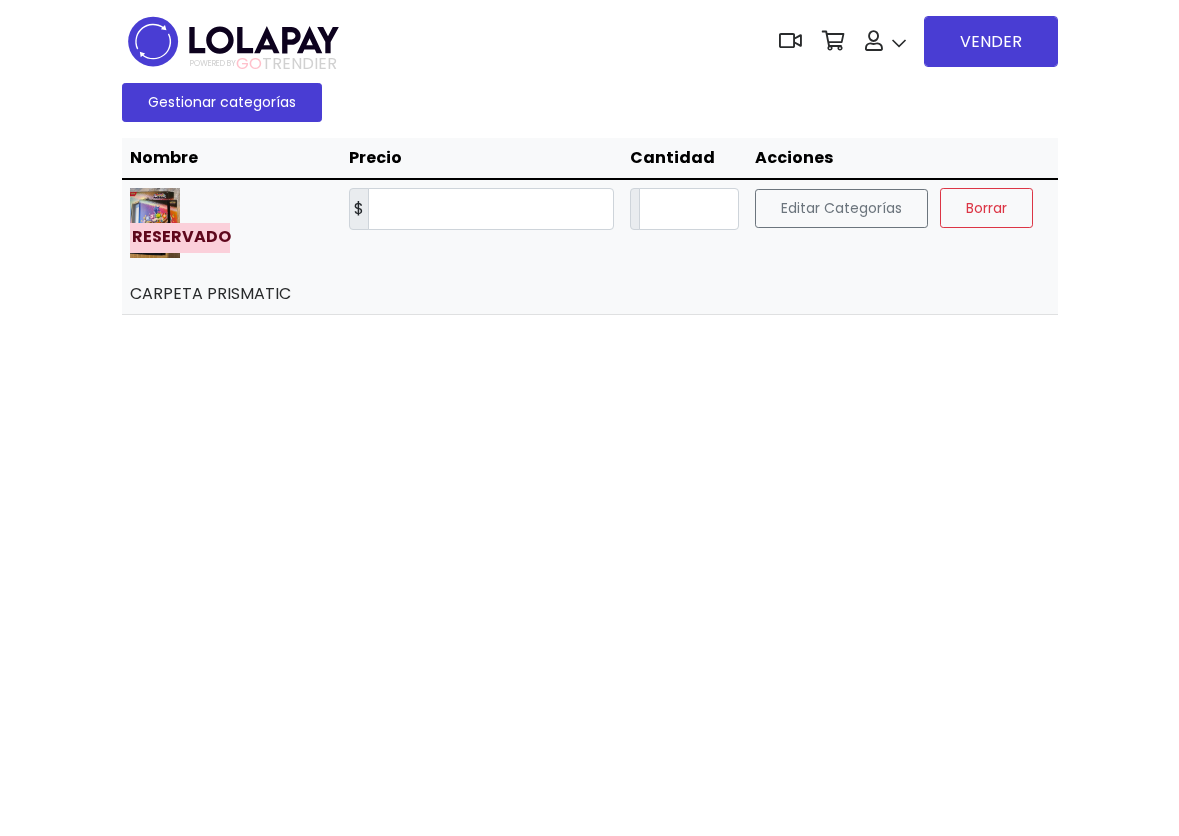 scroll, scrollTop: 0, scrollLeft: 0, axis: both 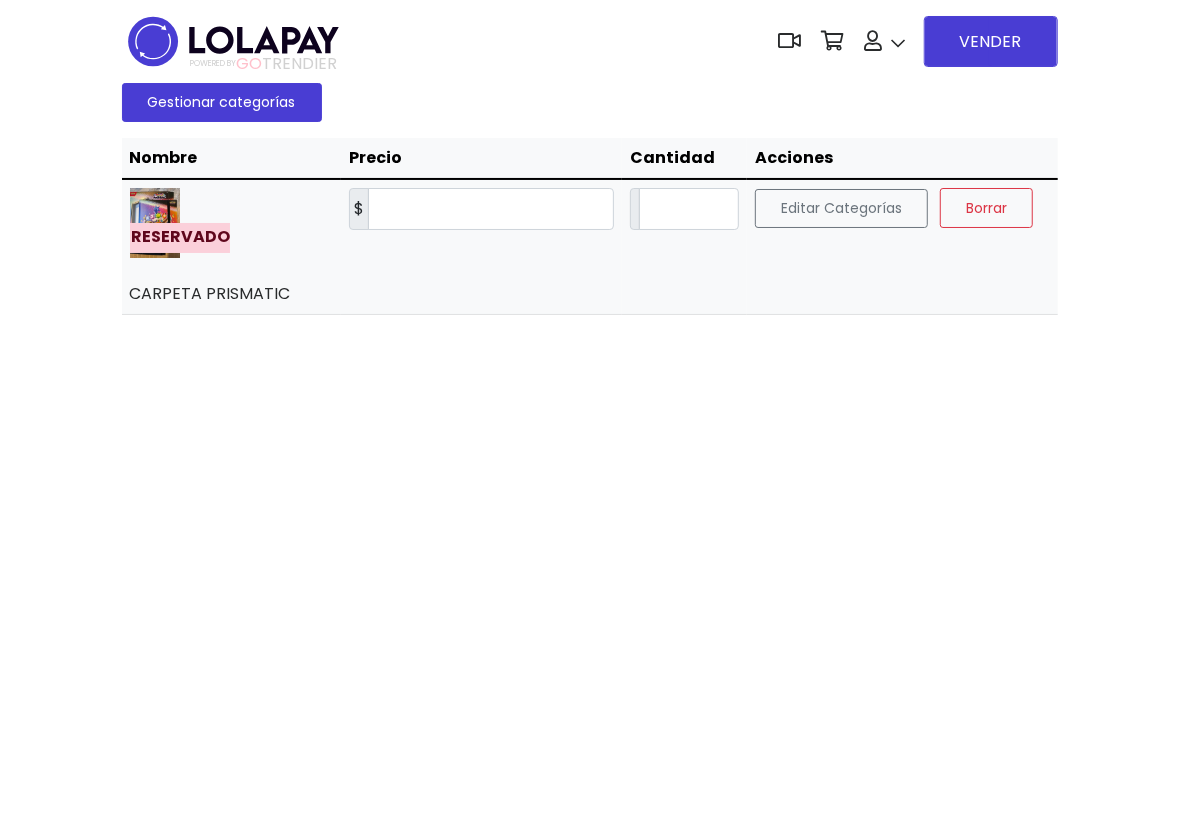 click at bounding box center [155, 222] 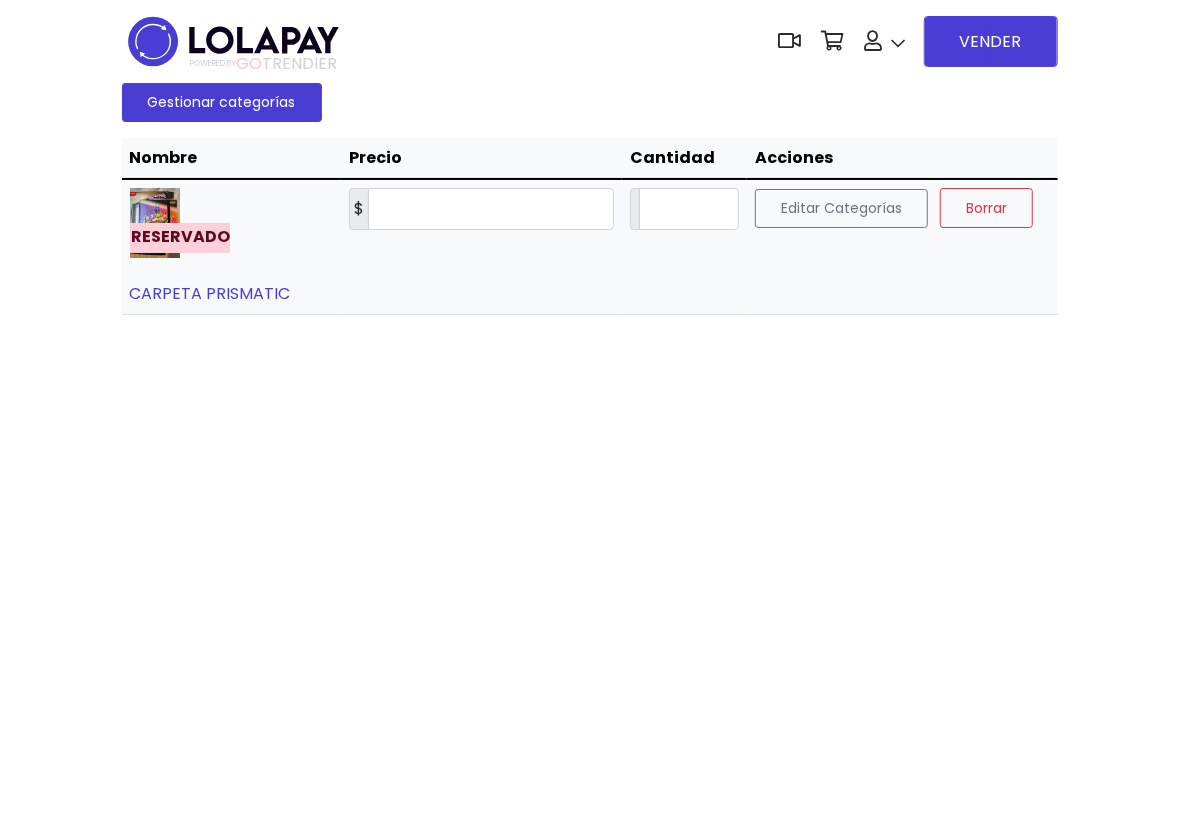 click on "CARPETA PRISMATIC" at bounding box center (210, 293) 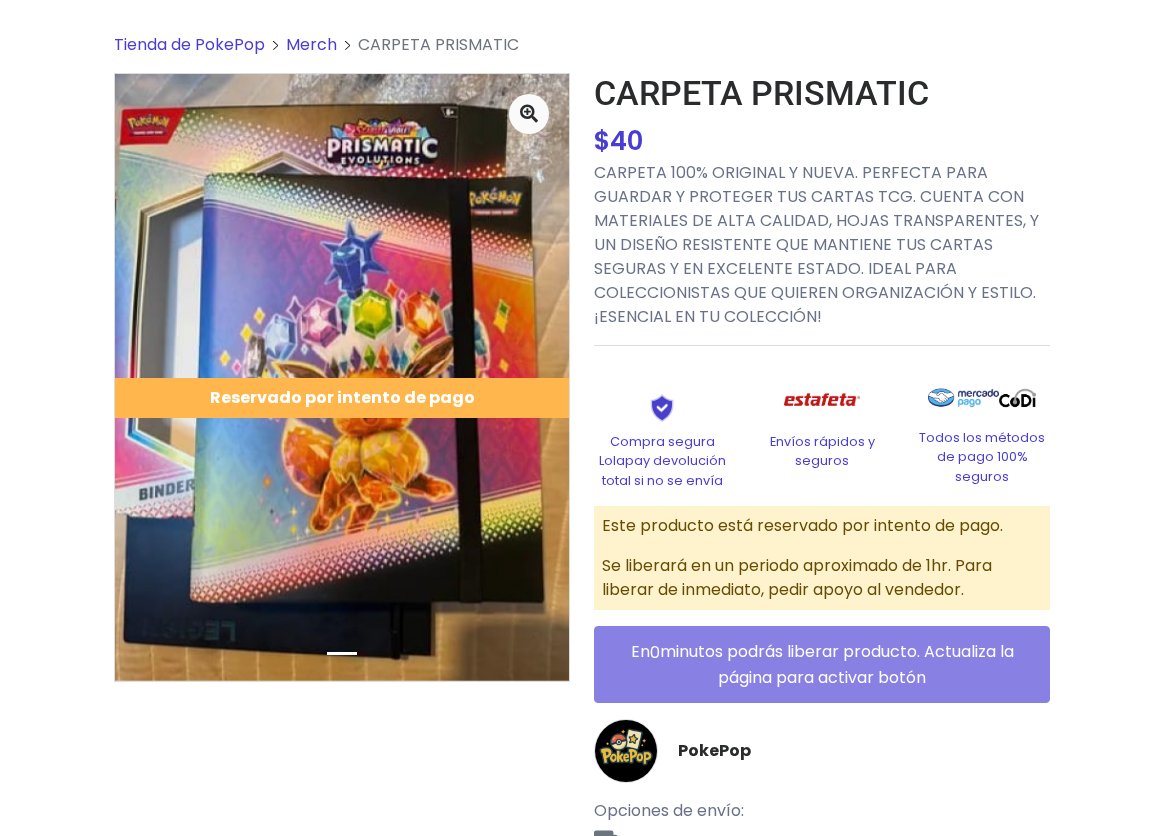 scroll, scrollTop: 197, scrollLeft: 0, axis: vertical 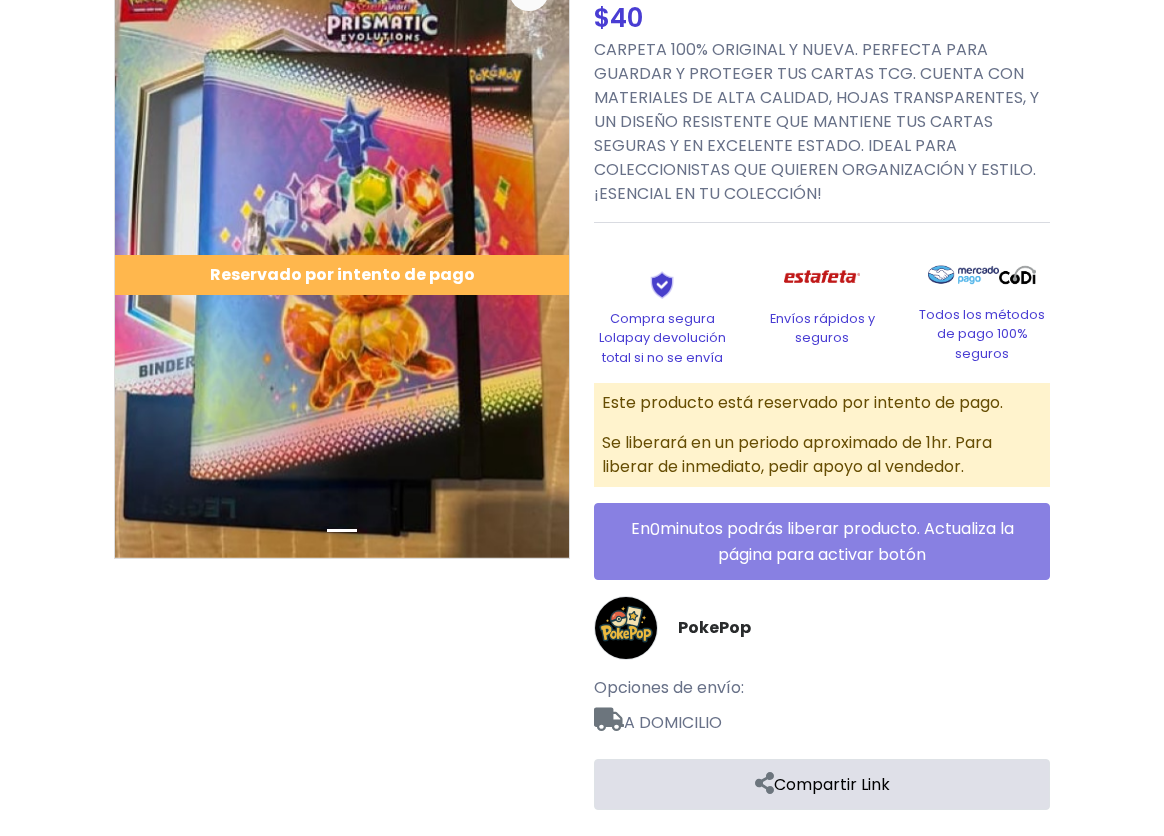 click on "CARPETA PRISMATIC
$ 40
$ 40
CARPETA 100% ORIGINAL Y NUEVA. PERFECTA PARA GUARDAR Y PROTEGER TUS CARTAS TCG. CUENTA CON MATERIALES DE ALTA CALIDAD, HOJAS TRANSPARENTES, Y UN DISEÑO RESISTENTE QUE MANTIENE TUS CARTAS SEGURAS Y EN EXCELENTE ESTADO. IDEAL PARA COLECCIONISTAS QUE QUIEREN ORGANIZACIÓN Y ESTILO. ¡ESENCIAL EN TU COLECCIÓN!
Cantidad: - * + 0" at bounding box center [822, 379] 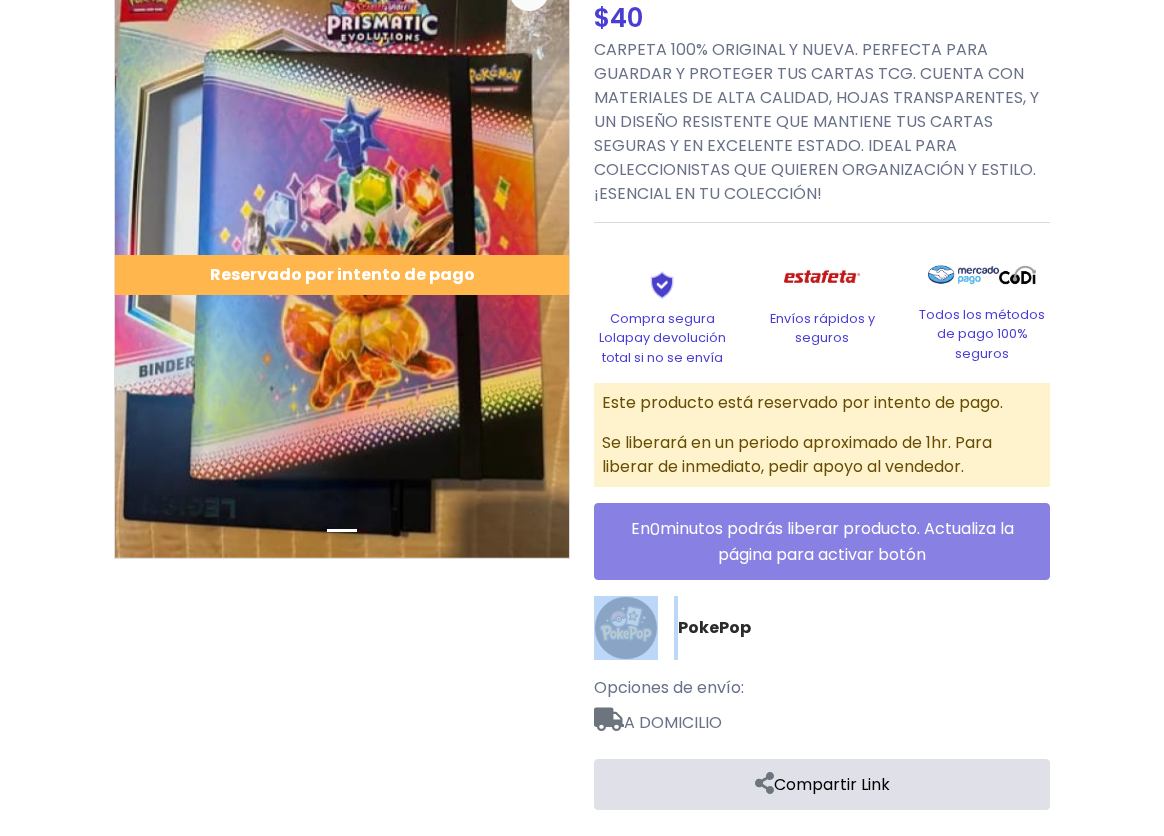 click on "CARPETA PRISMATIC
$ 40
$ 40
CARPETA 100% ORIGINAL Y NUEVA. PERFECTA PARA GUARDAR Y PROTEGER TUS CARTAS TCG. CUENTA CON MATERIALES DE ALTA CALIDAD, HOJAS TRANSPARENTES, Y UN DISEÑO RESISTENTE QUE MANTIENE TUS CARTAS SEGURAS Y EN EXCELENTE ESTADO. IDEAL PARA COLECCIONISTAS QUE QUIEREN ORGANIZACIÓN Y ESTILO. ¡ESENCIAL EN TU COLECCIÓN!
Cantidad: - * + 0" at bounding box center [822, 379] 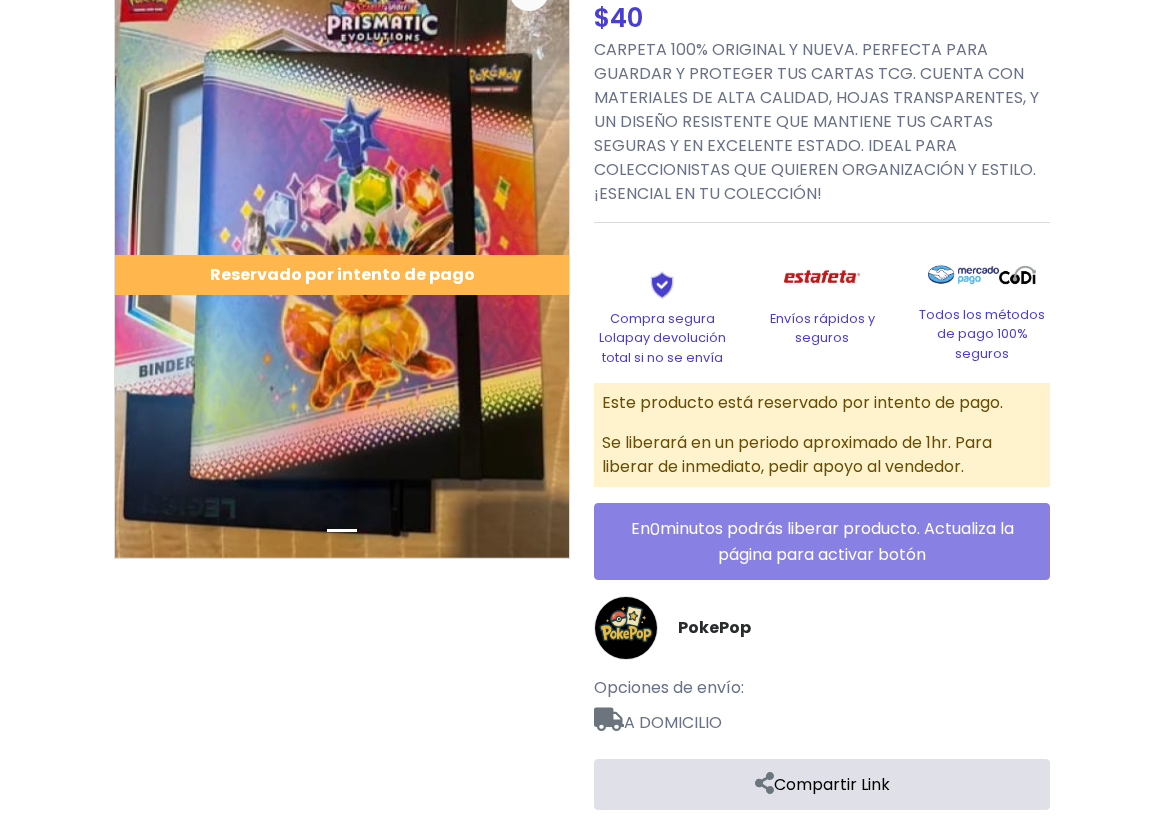 drag, startPoint x: 753, startPoint y: 566, endPoint x: 739, endPoint y: 554, distance: 18.439089 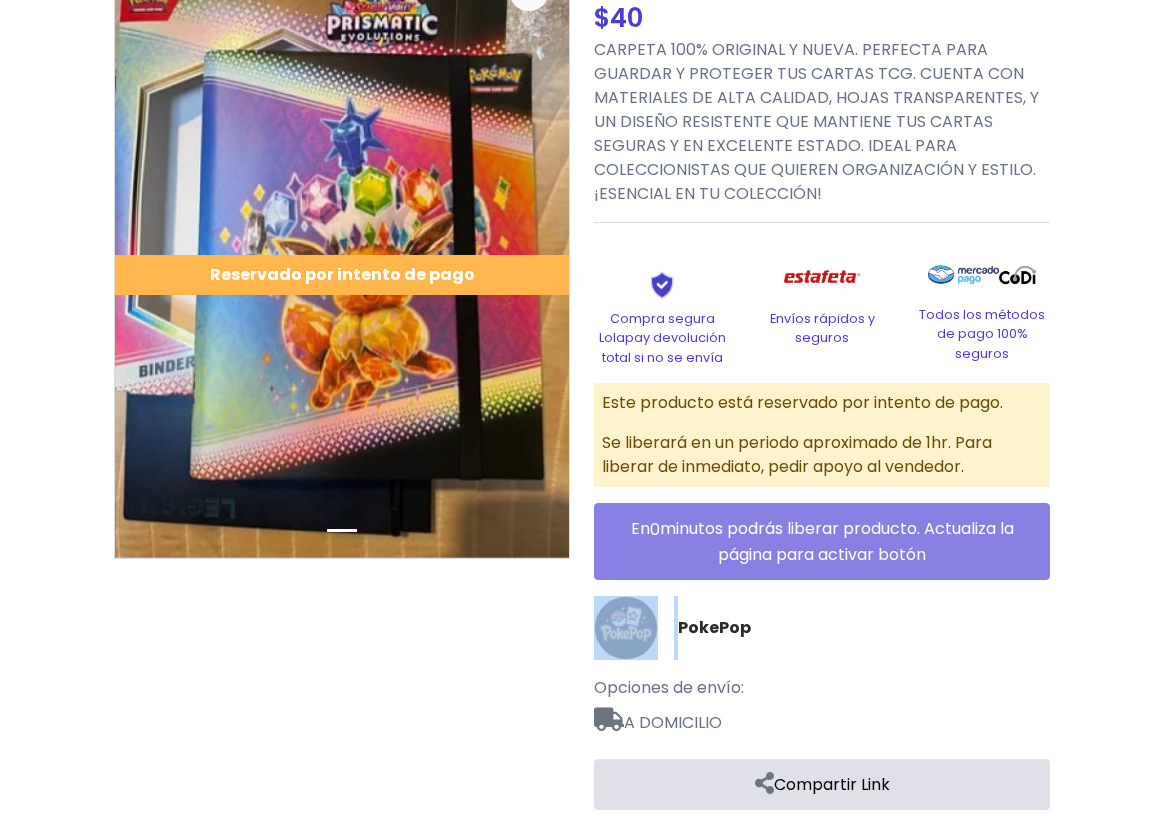 click on "CARPETA PRISMATIC
$ 40
$ 40
CARPETA 100% ORIGINAL Y NUEVA. PERFECTA PARA GUARDAR Y PROTEGER TUS CARTAS TCG. CUENTA CON MATERIALES DE ALTA CALIDAD, HOJAS TRANSPARENTES, Y UN DISEÑO RESISTENTE QUE MANTIENE TUS CARTAS SEGURAS Y EN EXCELENTE ESTADO. IDEAL PARA COLECCIONISTAS QUE QUIEREN ORGANIZACIÓN Y ESTILO. ¡ESENCIAL EN TU COLECCIÓN!
Cantidad: - * + 0" at bounding box center [822, 379] 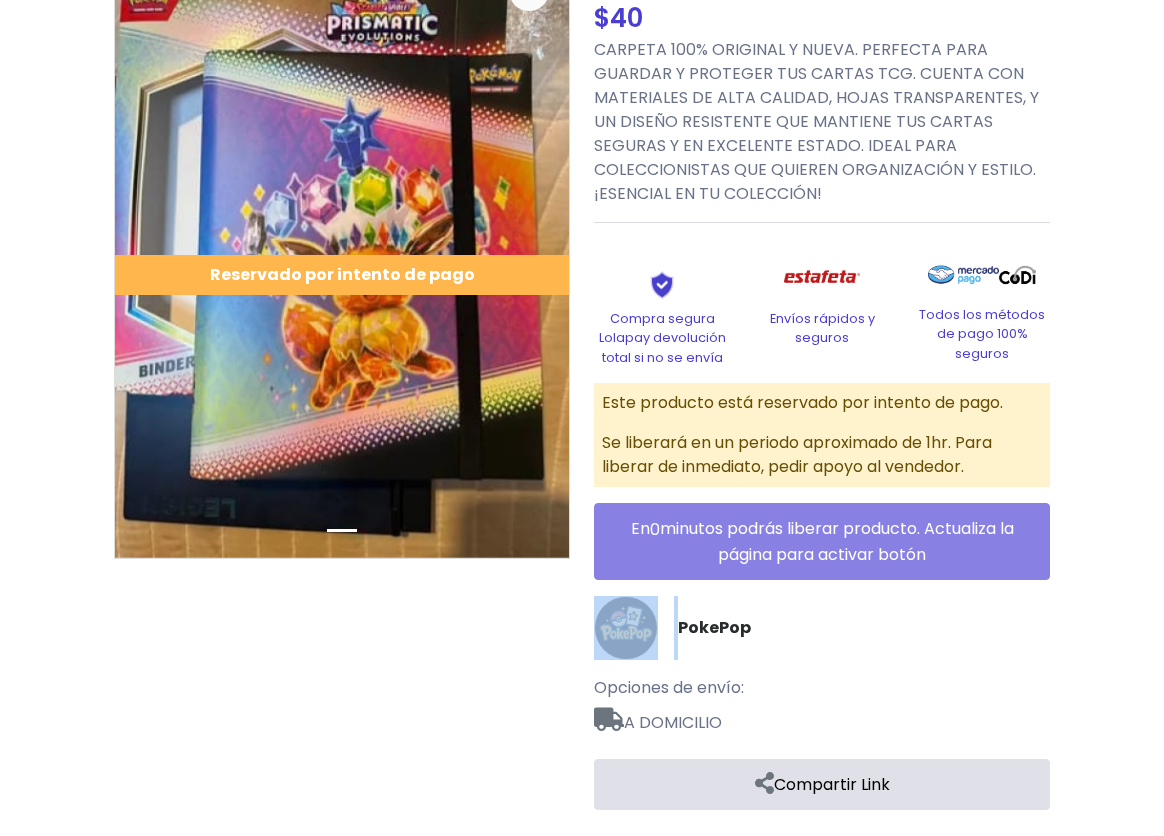 drag, startPoint x: 739, startPoint y: 554, endPoint x: 529, endPoint y: 332, distance: 305.58795 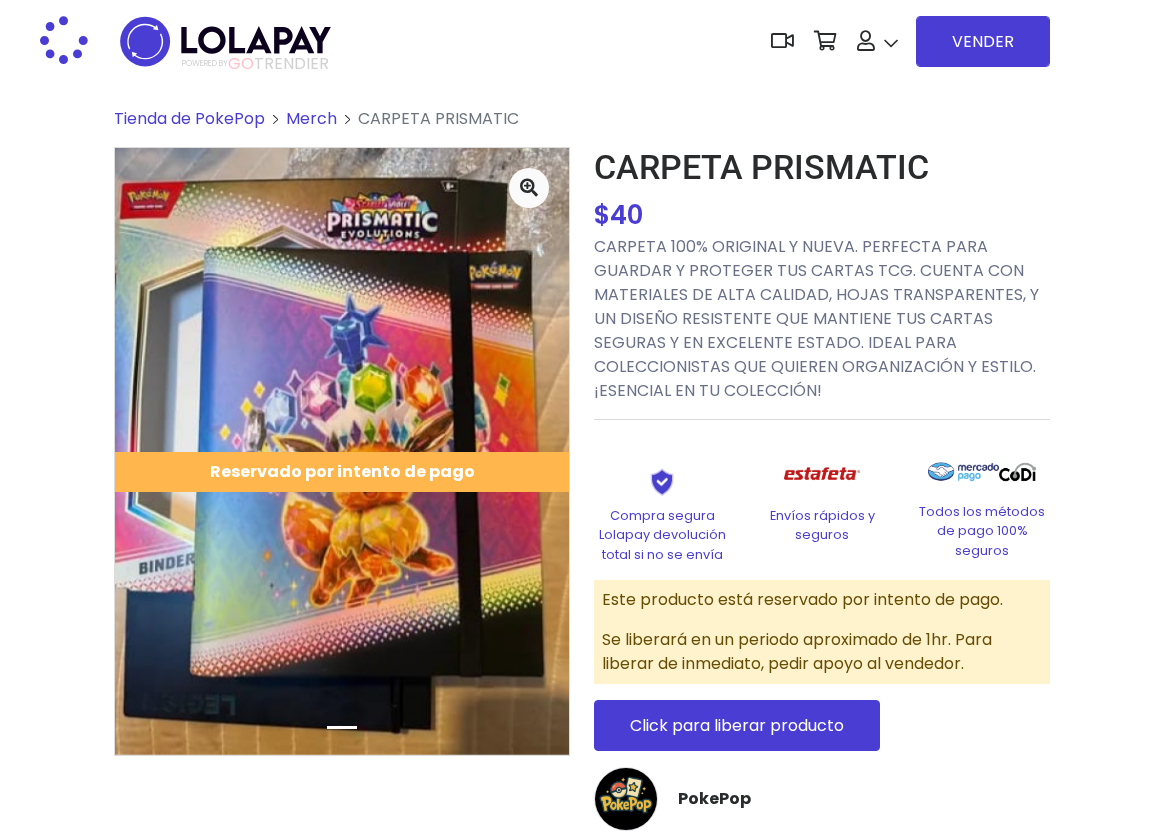 scroll, scrollTop: 172, scrollLeft: 0, axis: vertical 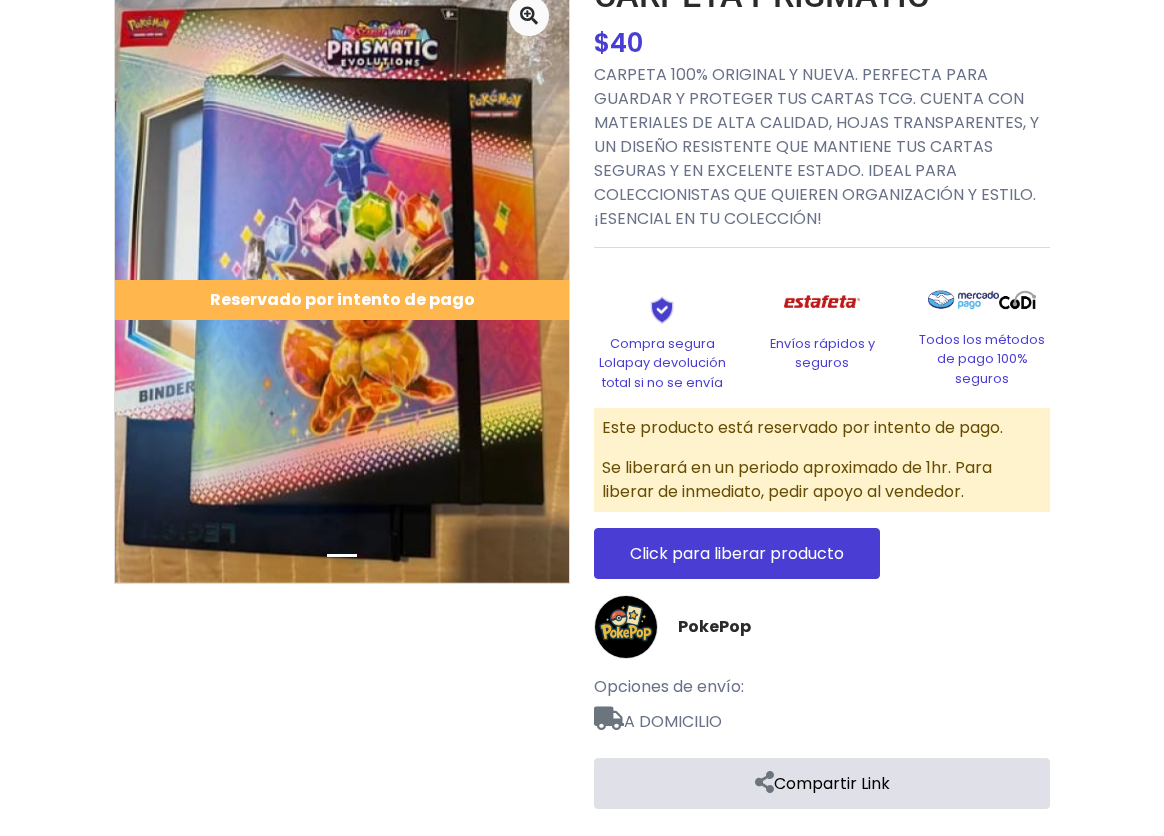 drag, startPoint x: 795, startPoint y: 542, endPoint x: 675, endPoint y: 120, distance: 438.72998 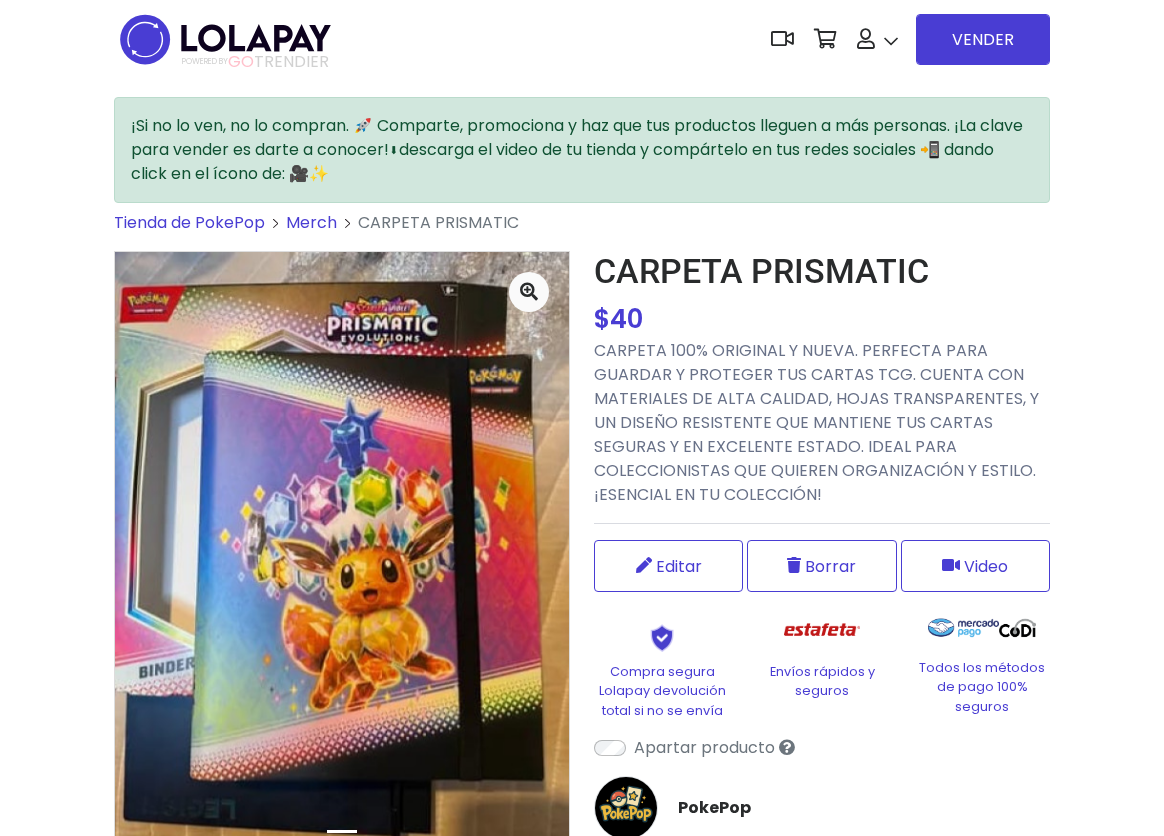 scroll, scrollTop: 0, scrollLeft: 0, axis: both 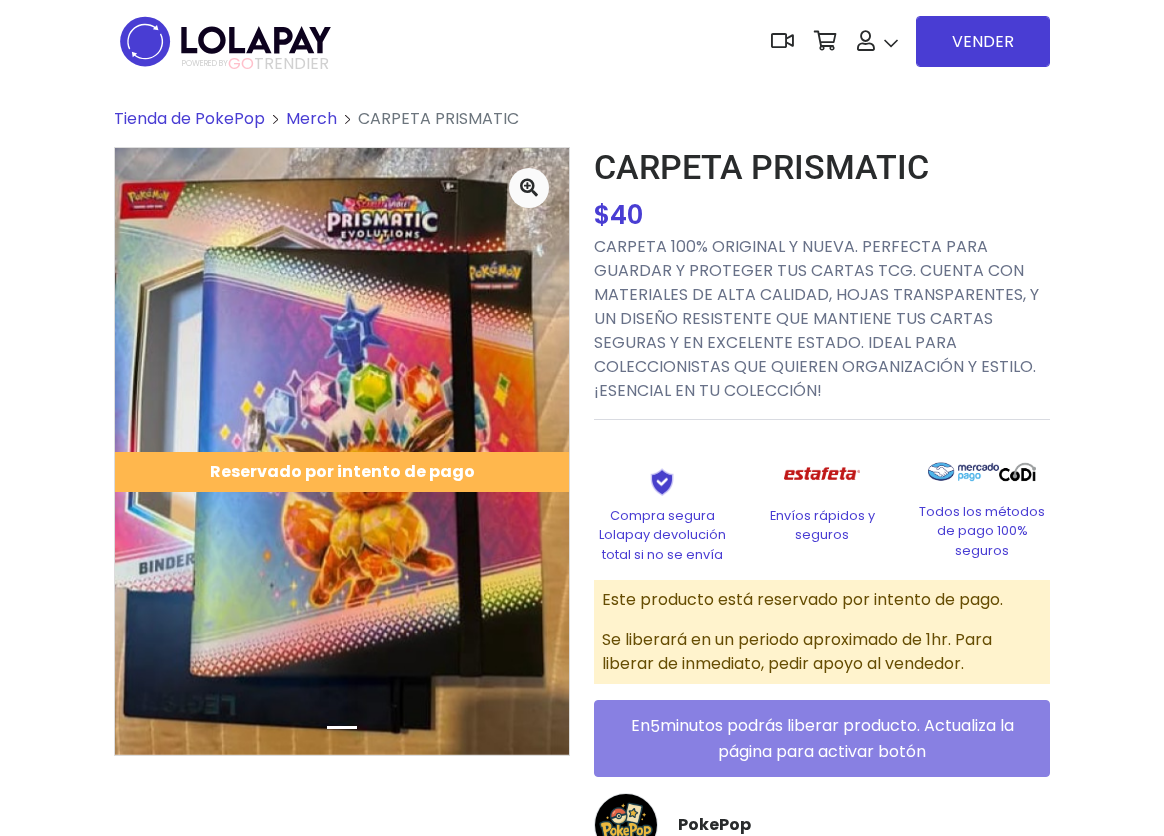 click on "Tienda de PokePop
[GEOGRAPHIC_DATA]
CARPETA PRISMATIC" at bounding box center (582, 556) 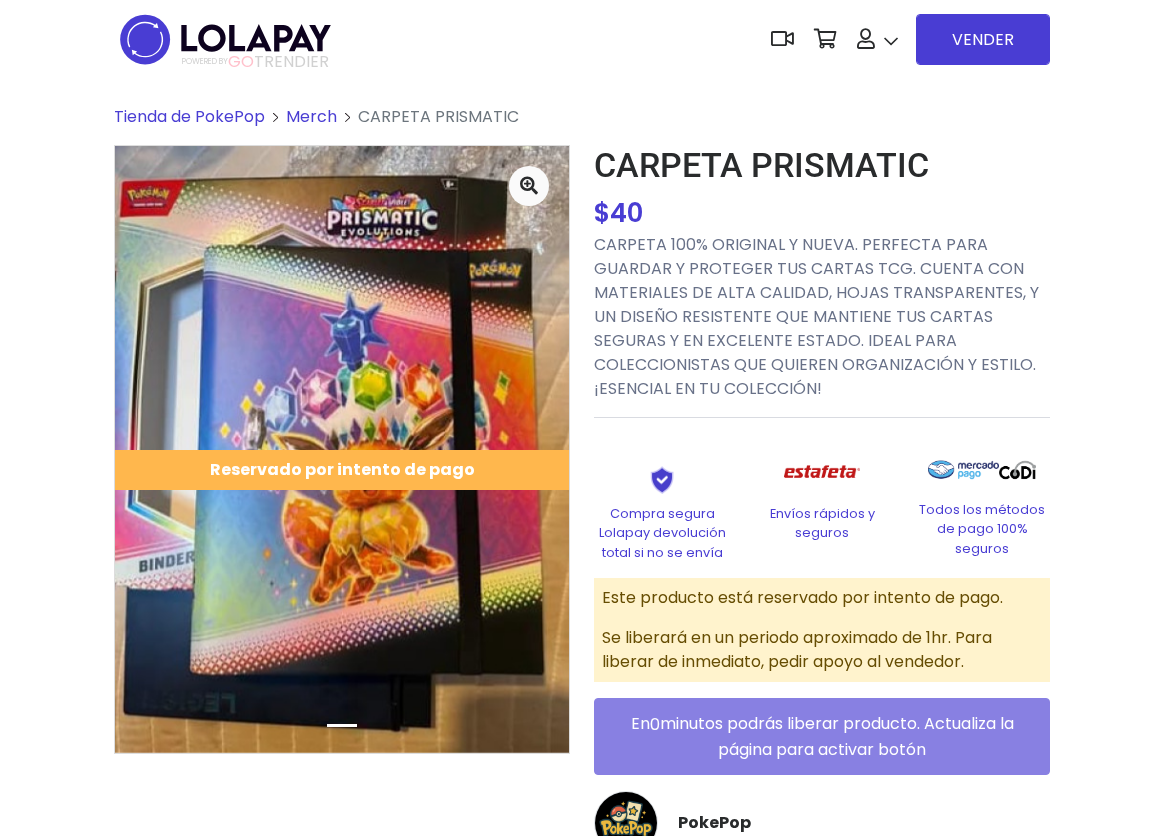 scroll, scrollTop: 0, scrollLeft: 0, axis: both 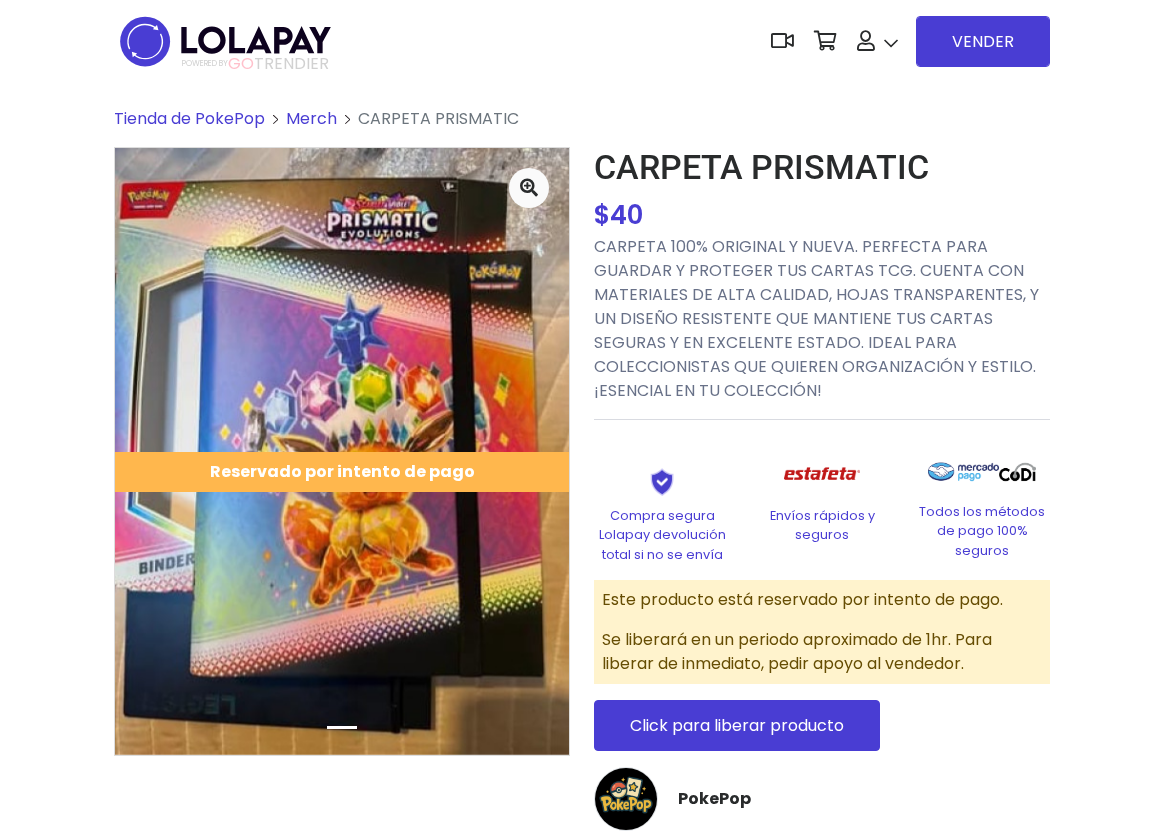click on "Click para liberar producto" at bounding box center [737, 725] 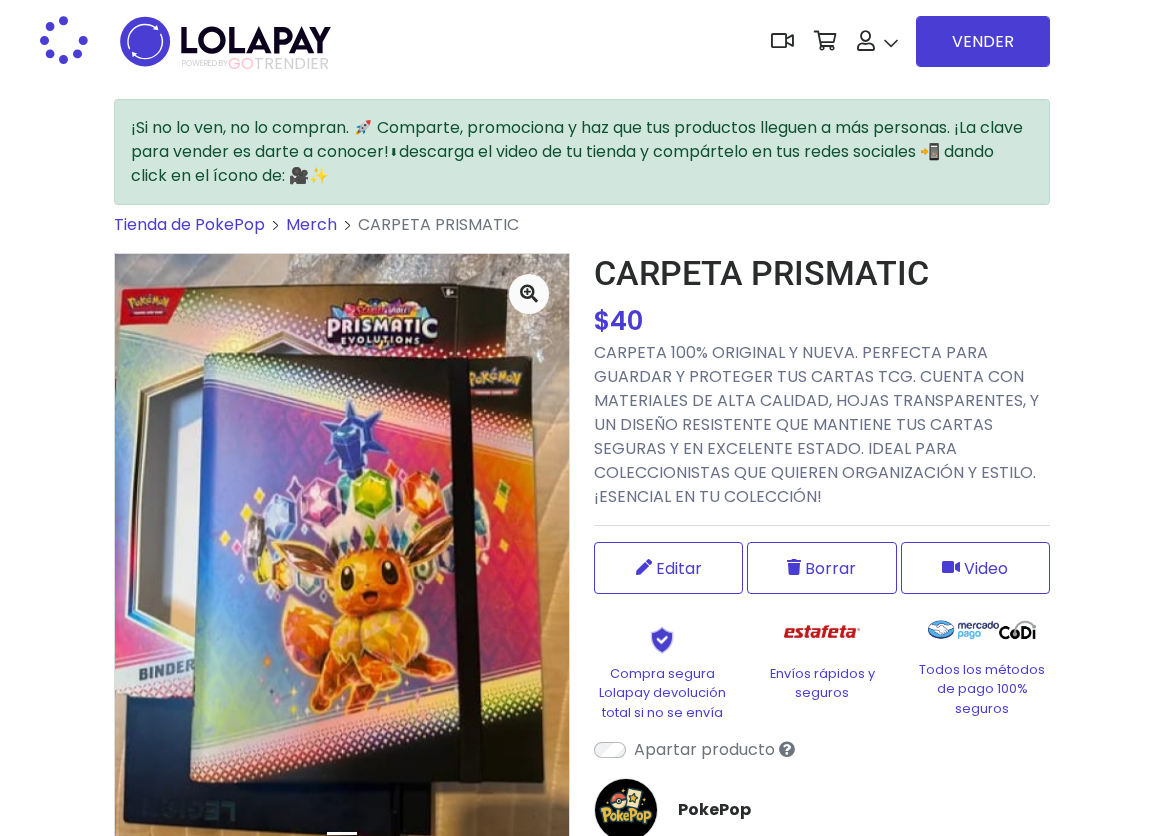 scroll, scrollTop: 0, scrollLeft: 0, axis: both 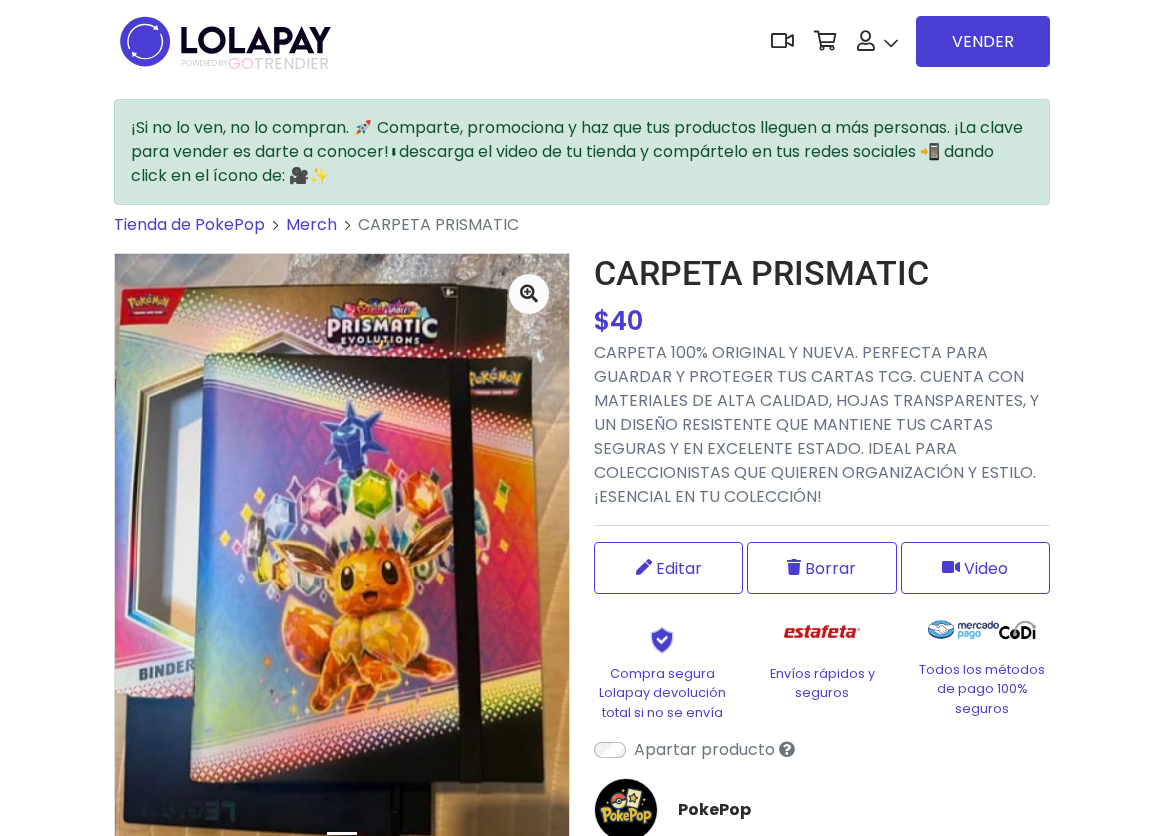 click at bounding box center [225, 41] 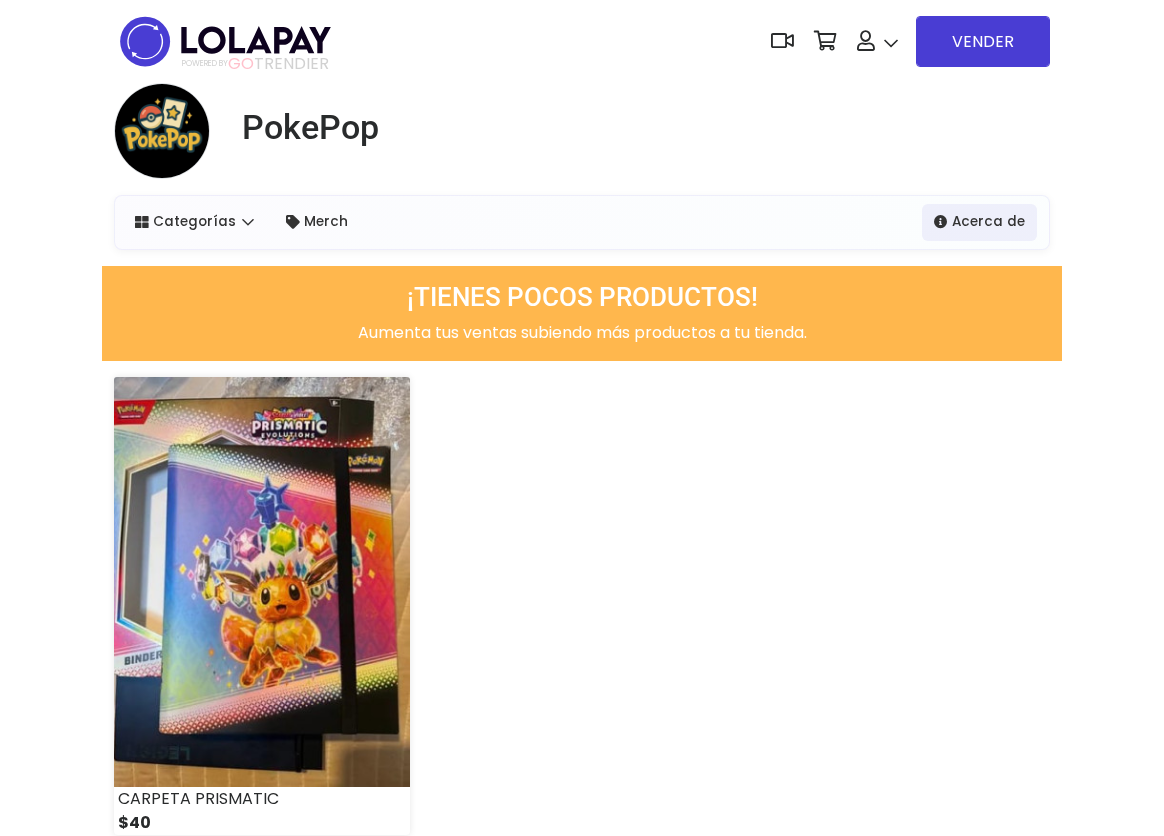 scroll, scrollTop: 0, scrollLeft: 0, axis: both 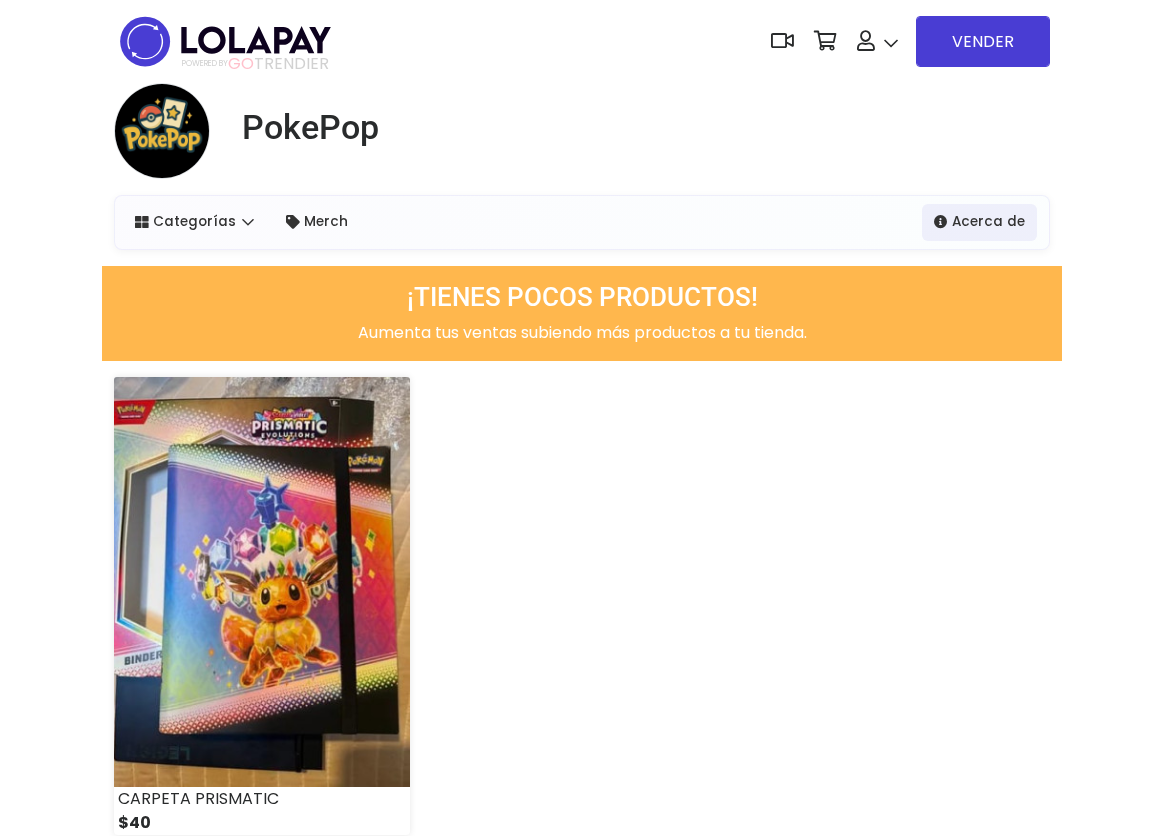 drag, startPoint x: 204, startPoint y: 140, endPoint x: 623, endPoint y: 146, distance: 419.04297 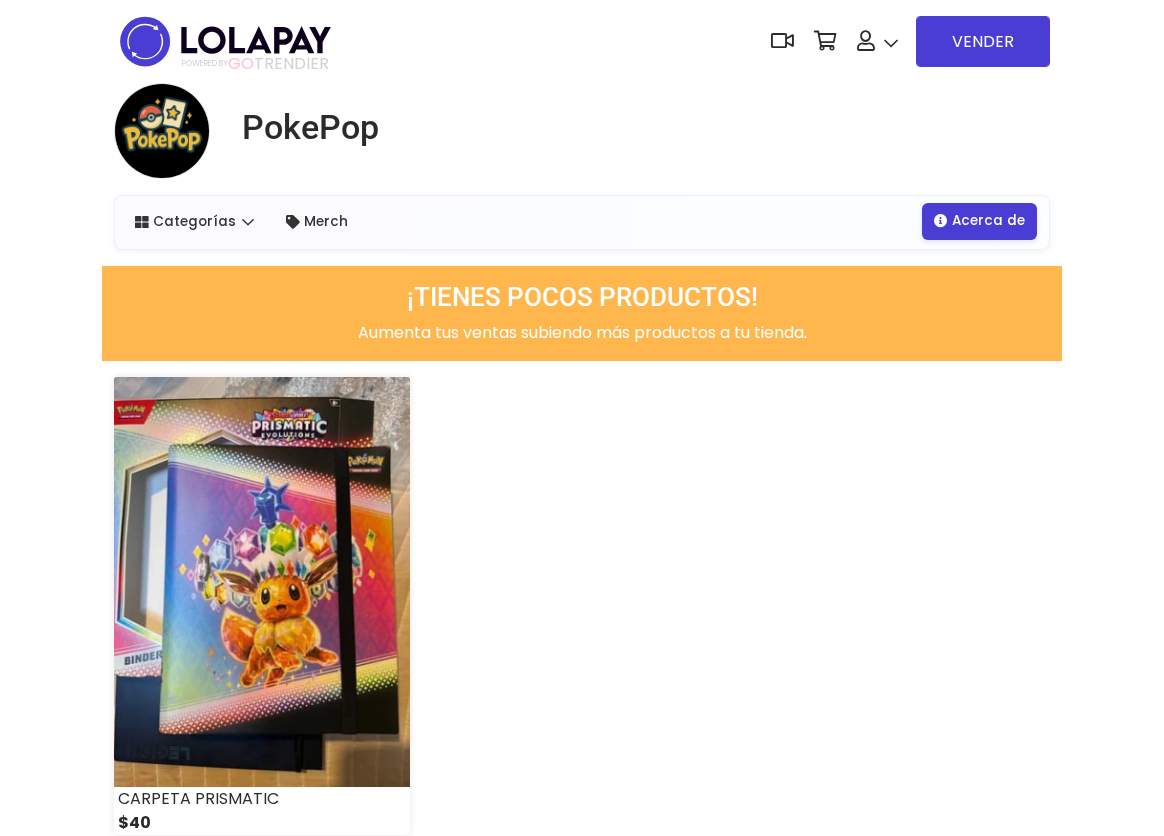 click on "Acerca de" at bounding box center (979, 221) 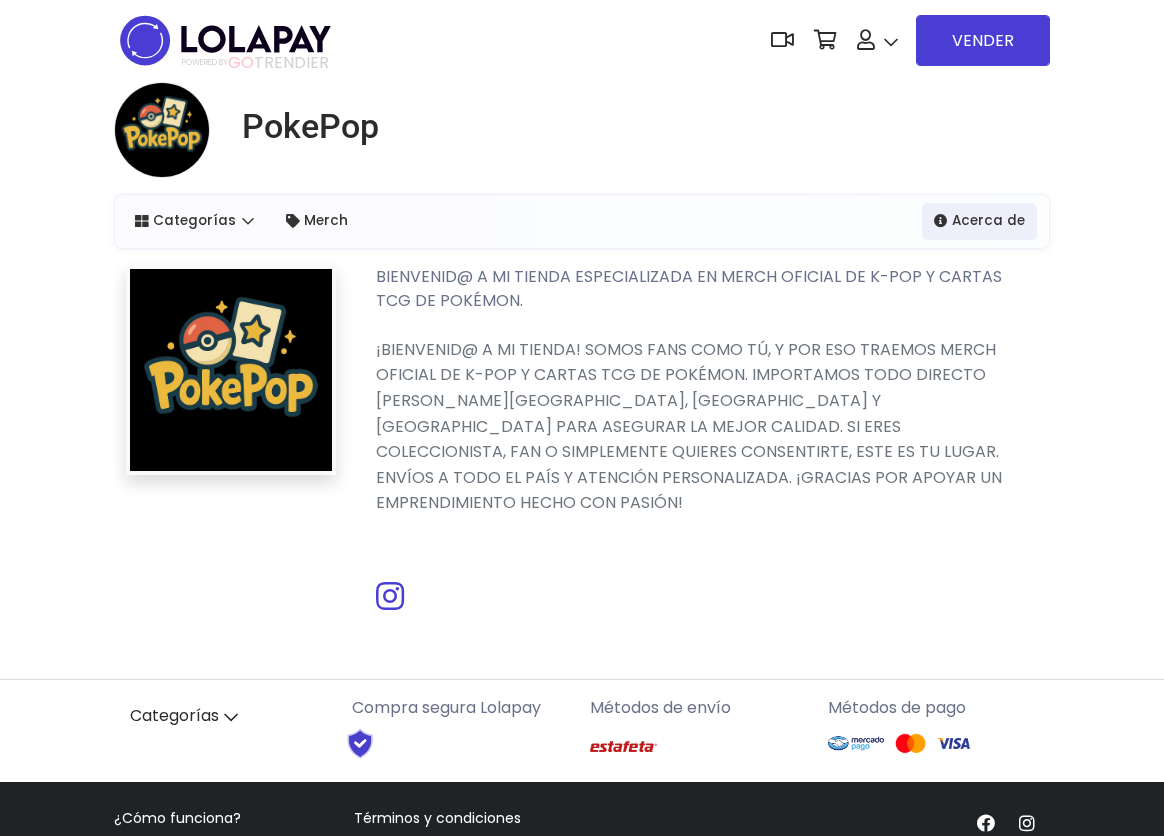 scroll, scrollTop: 0, scrollLeft: 0, axis: both 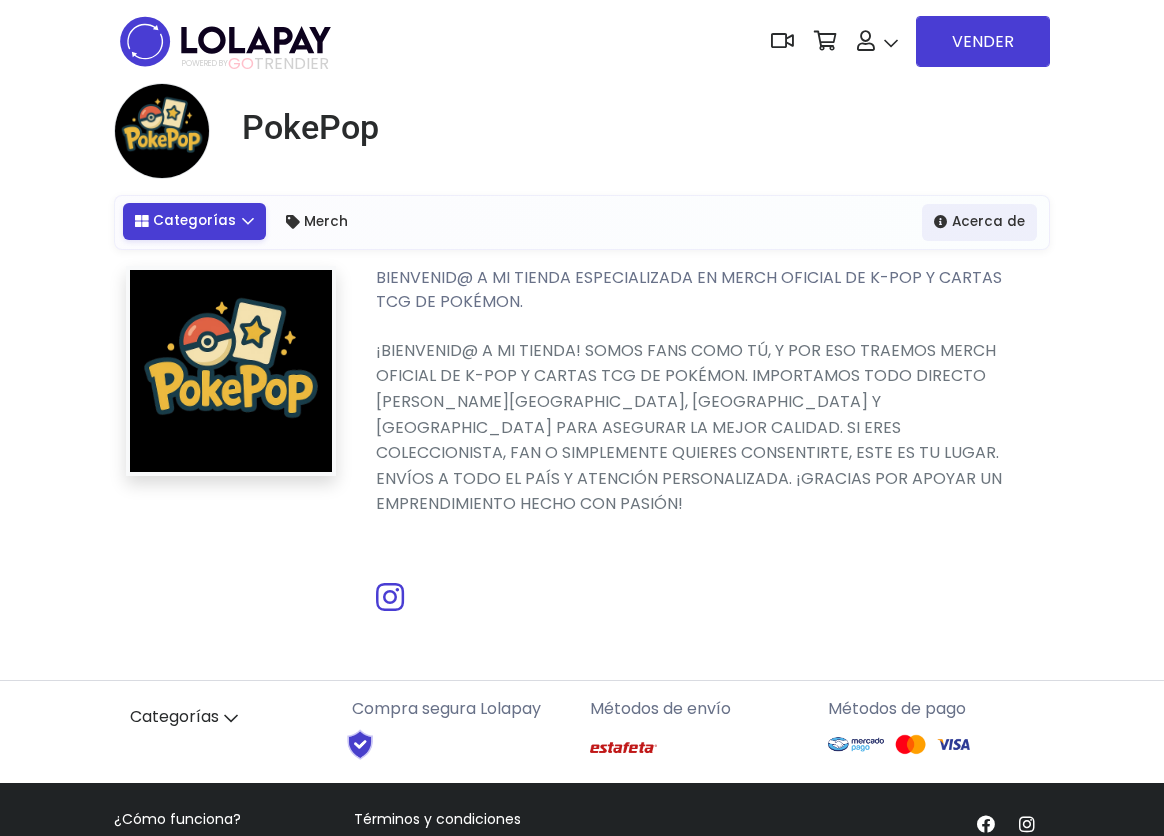 click on "Categorías" at bounding box center (194, 221) 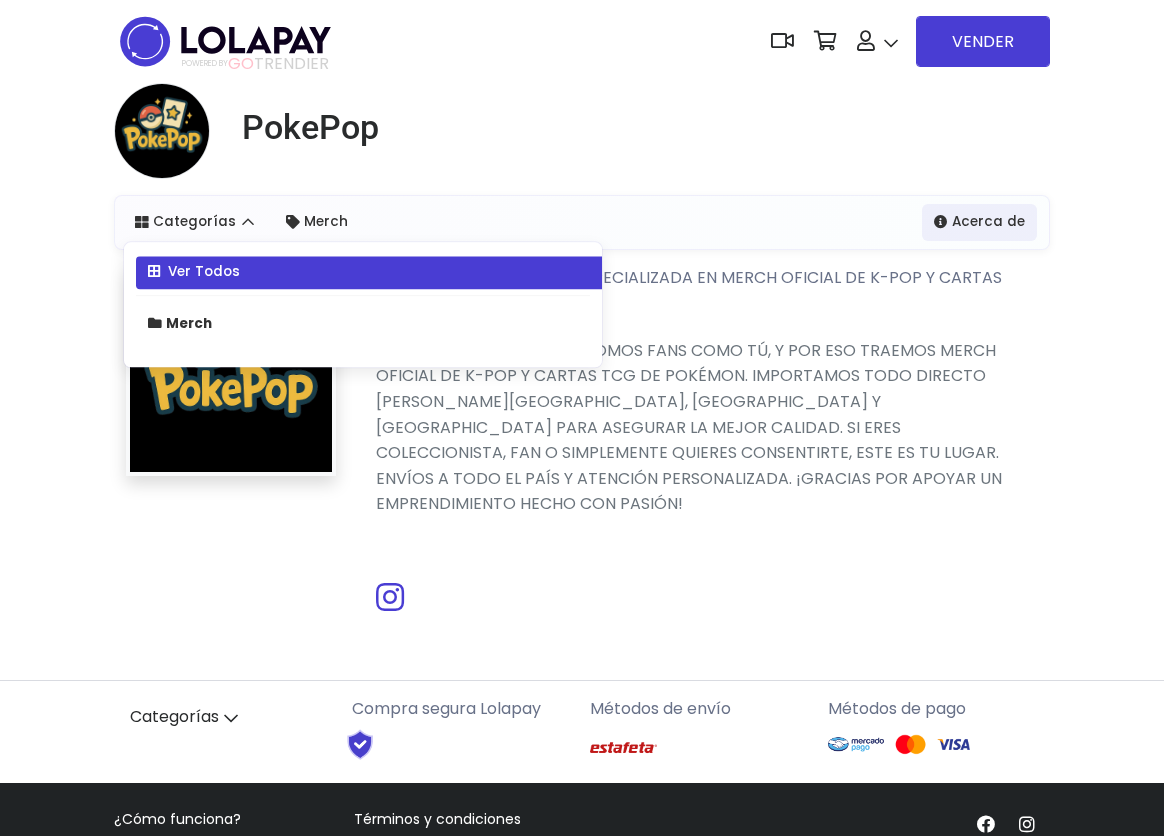 click on "Ver Todos" at bounding box center (375, 272) 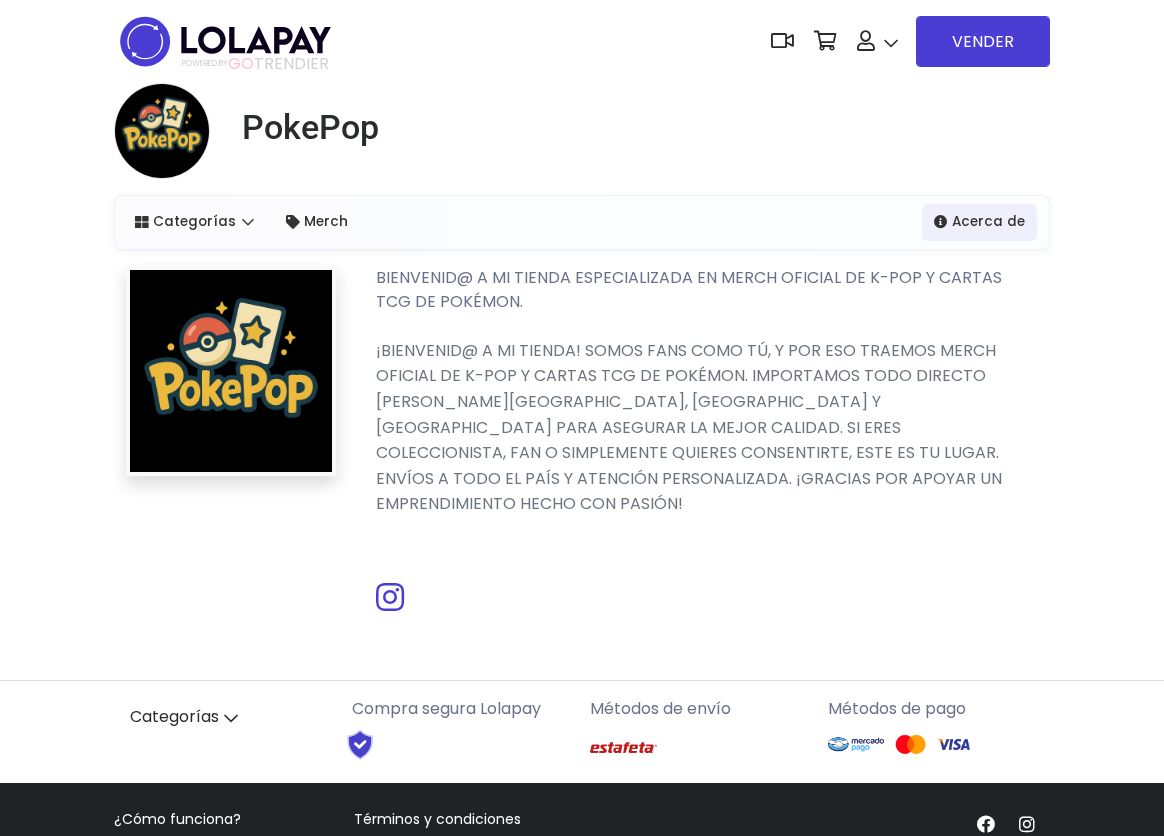click on "PokePop
Categorías
Ver Todos
Merch" at bounding box center [582, 349] 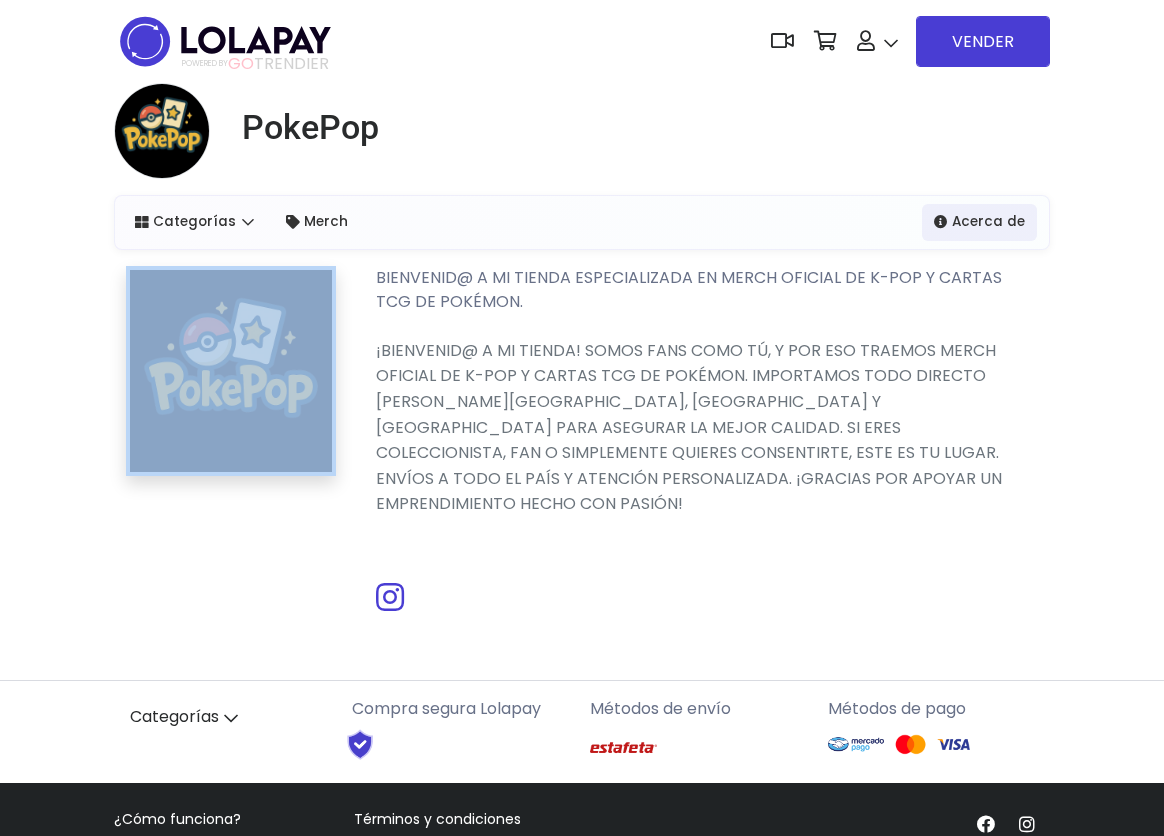 click on "PokePop
Categorías
Ver Todos
Merch" at bounding box center [582, 349] 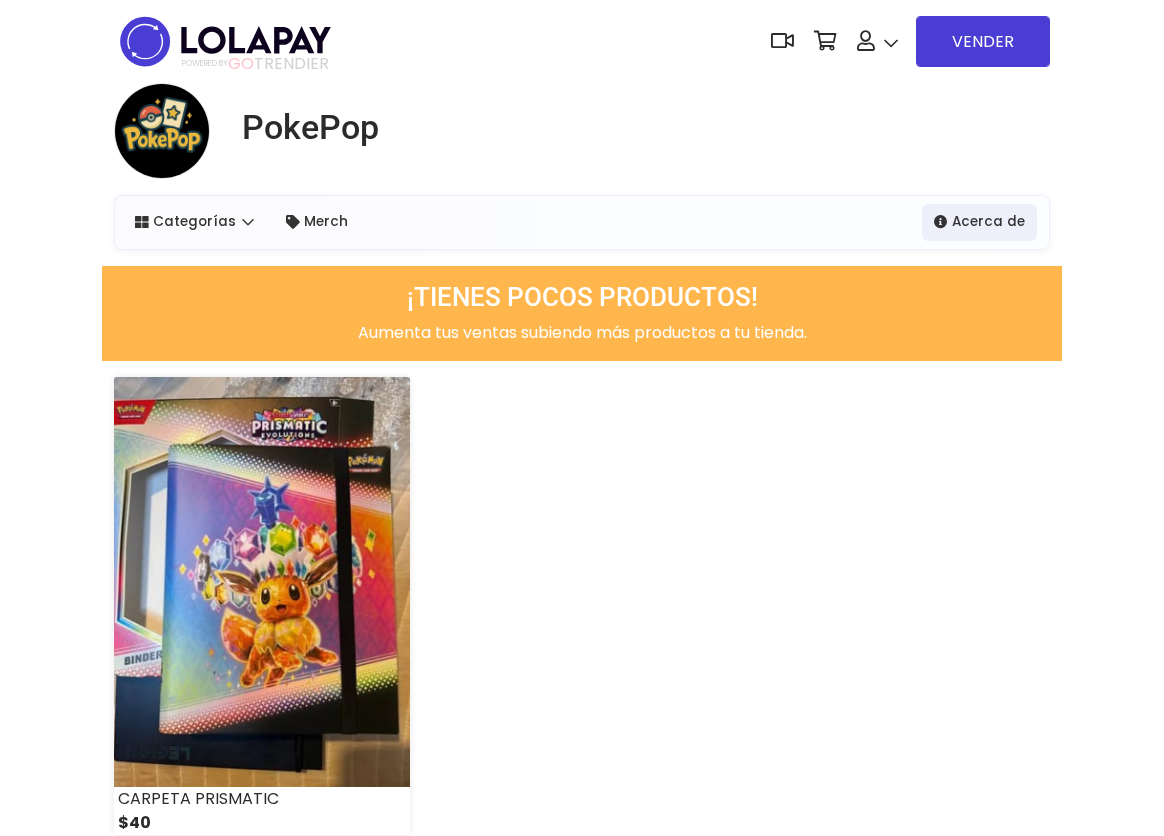click on "Categorías" at bounding box center [194, 222] 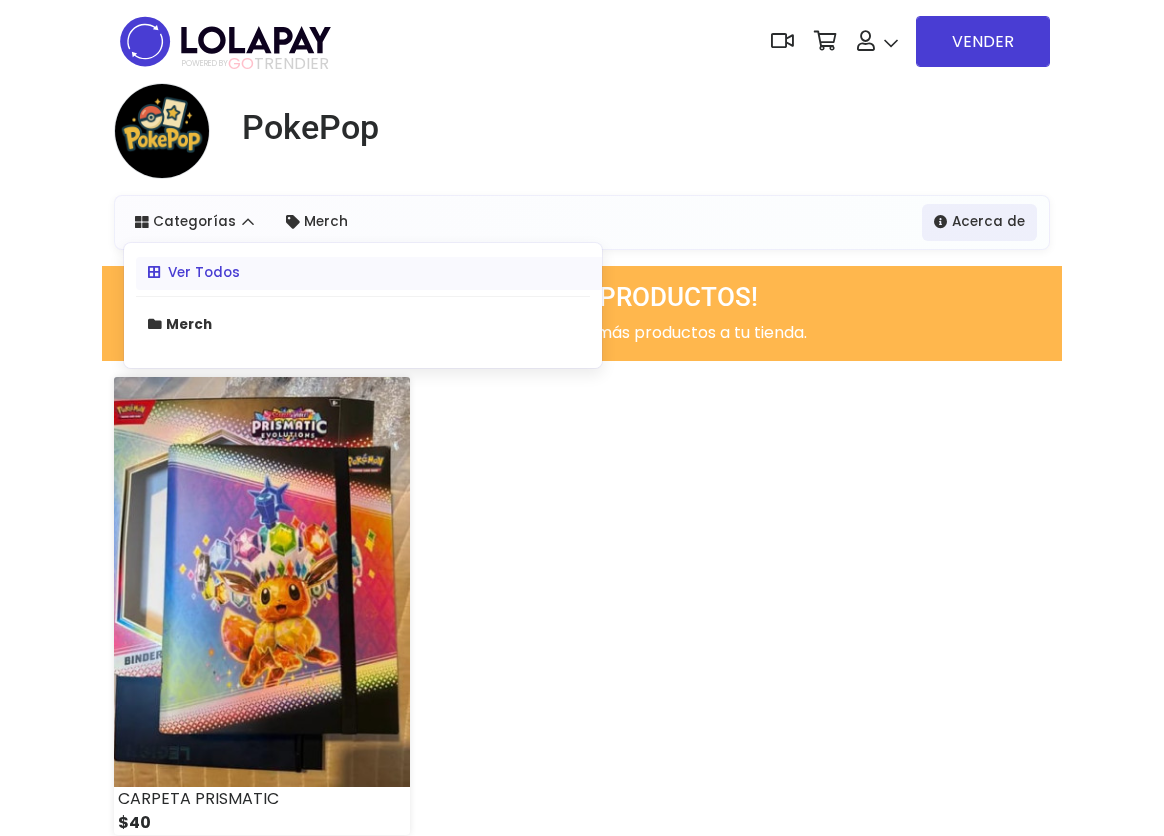 click on "CARPETA PRISMATIC
$40" at bounding box center (582, 618) 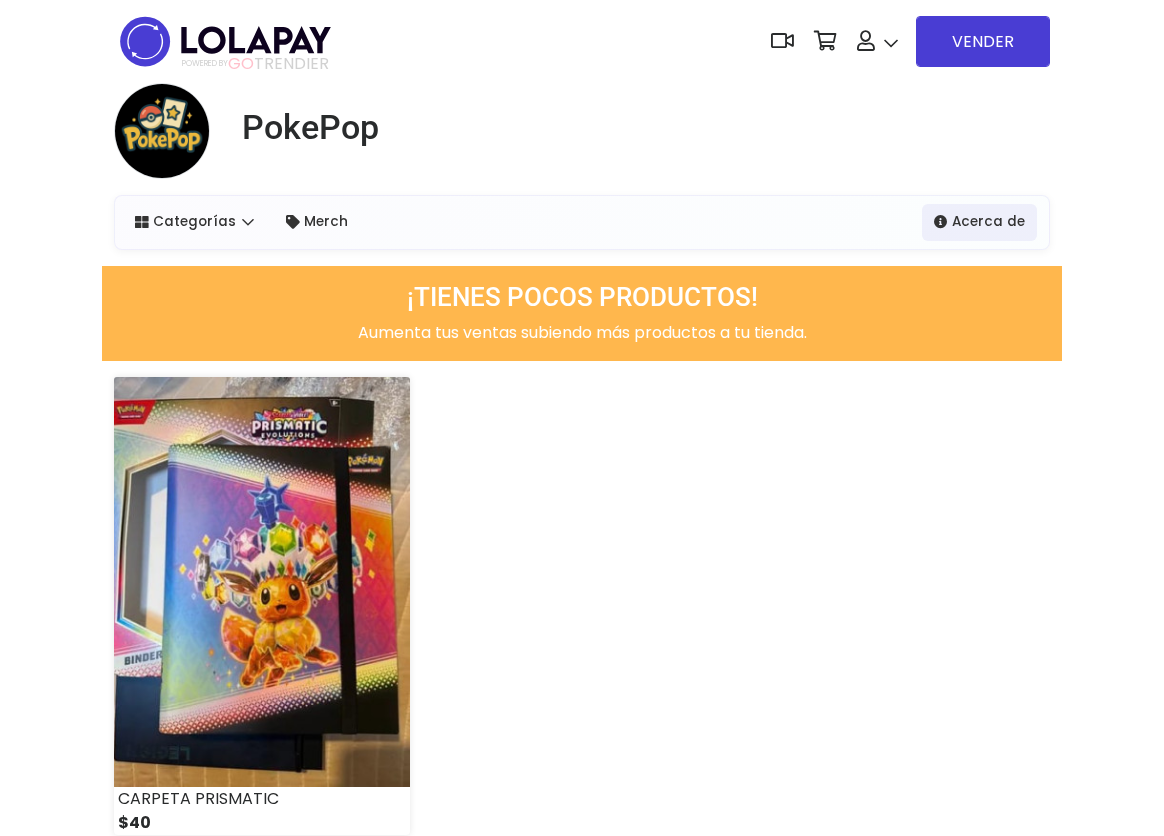 click on "CARPETA PRISMATIC
$40" at bounding box center (582, 618) 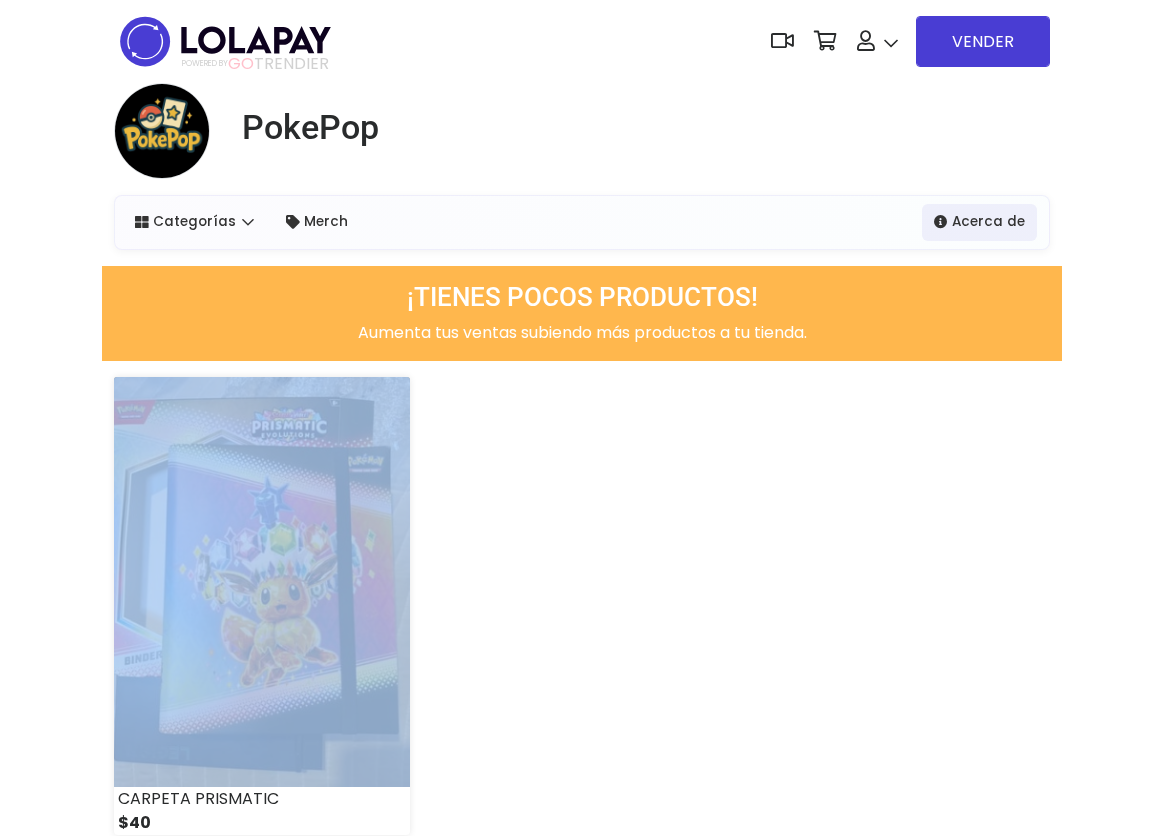 click on "CARPETA PRISMATIC
$40" at bounding box center (582, 618) 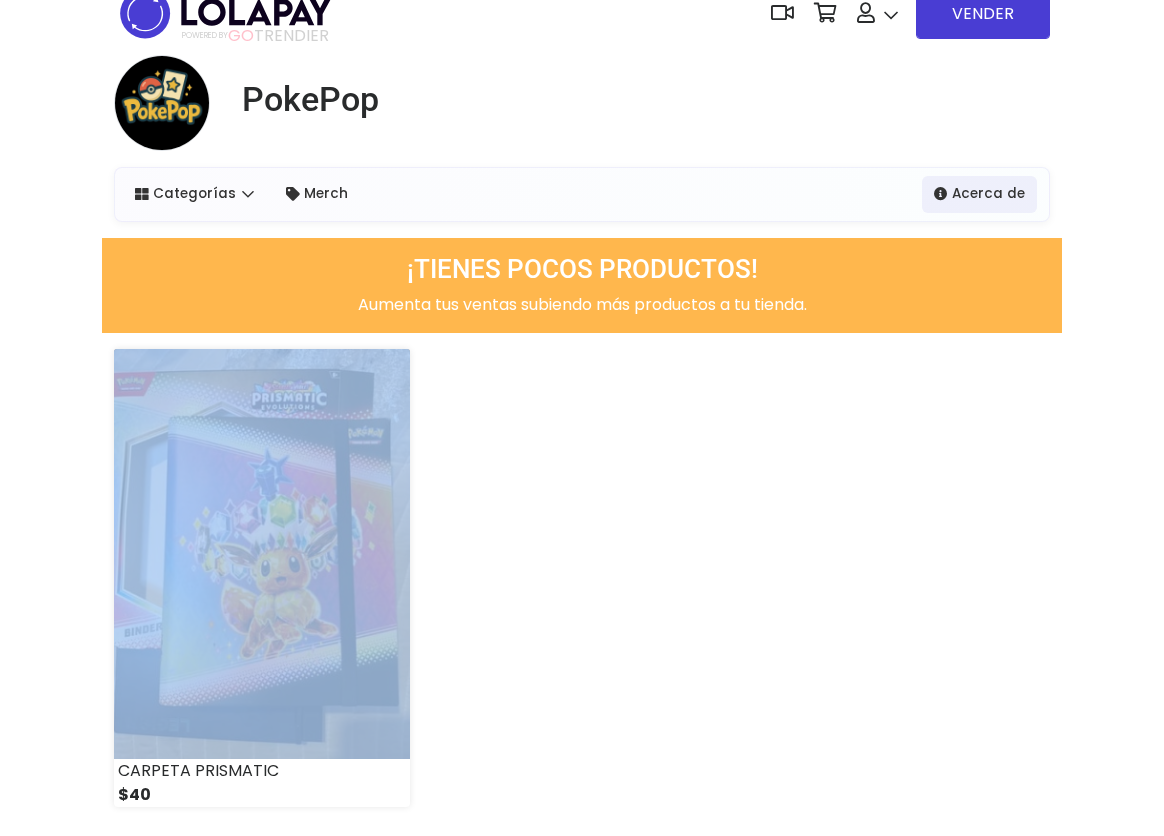 scroll, scrollTop: 0, scrollLeft: 0, axis: both 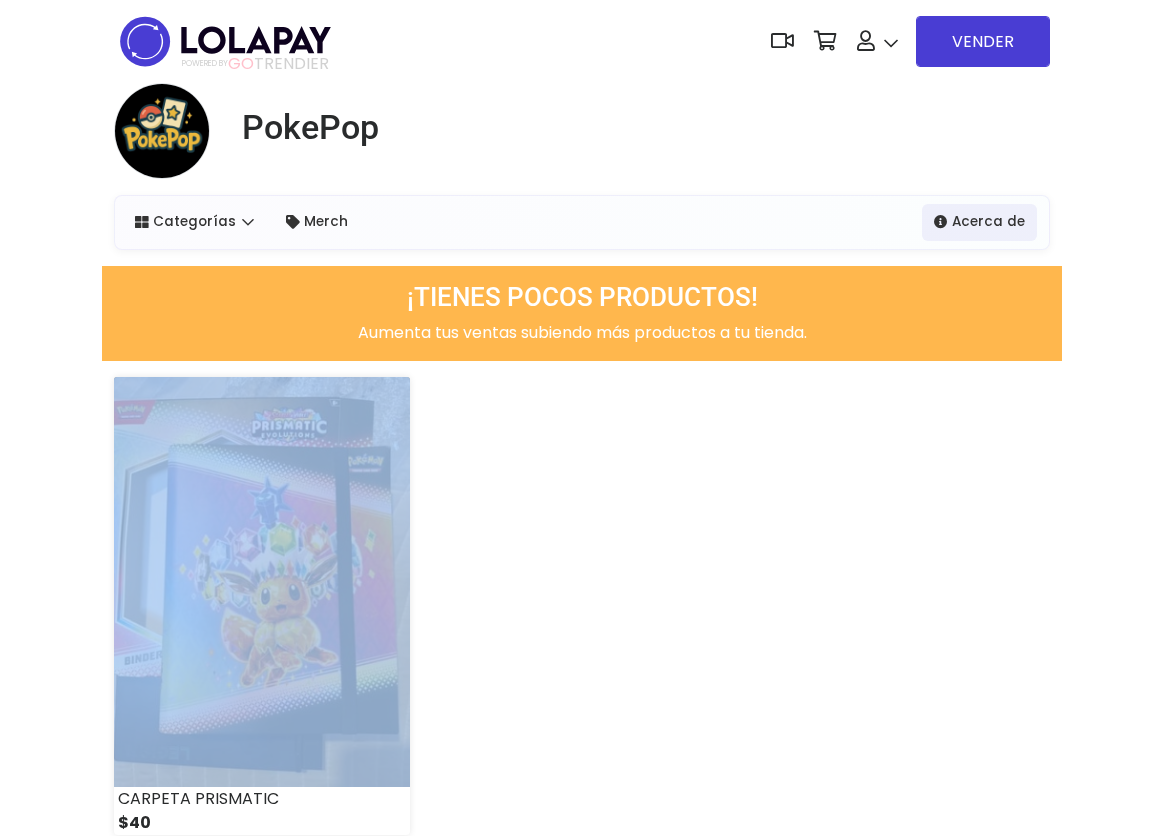 click on "CARPETA PRISMATIC
$40" at bounding box center [582, 618] 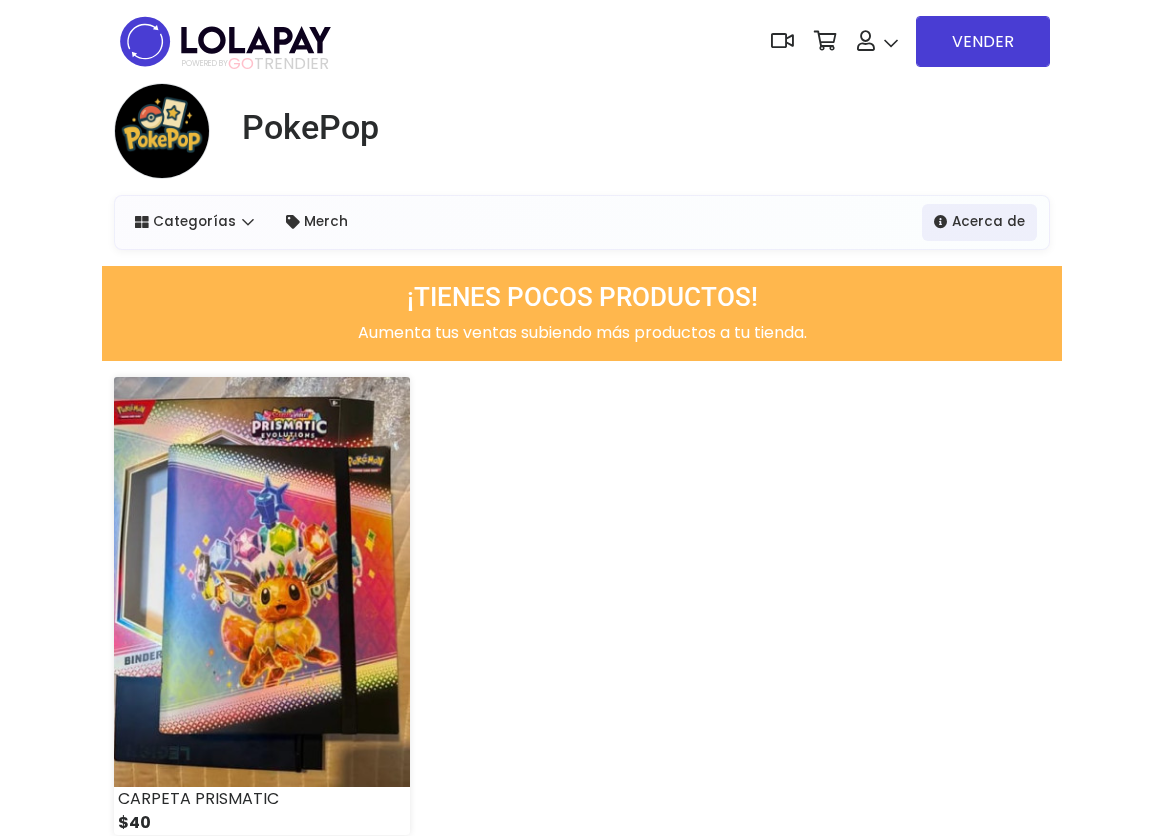click on "PokePop
Categorías
Ver Todos
Merch" at bounding box center [582, 495] 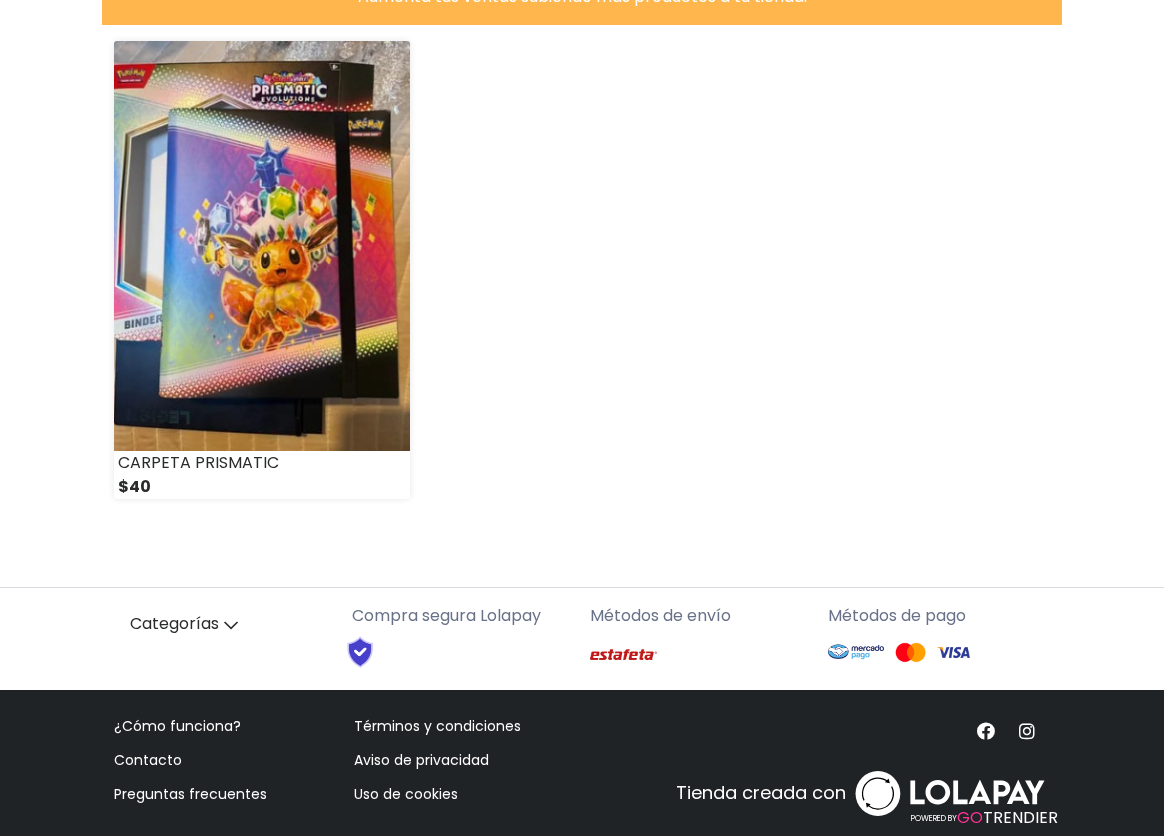 scroll, scrollTop: 0, scrollLeft: 0, axis: both 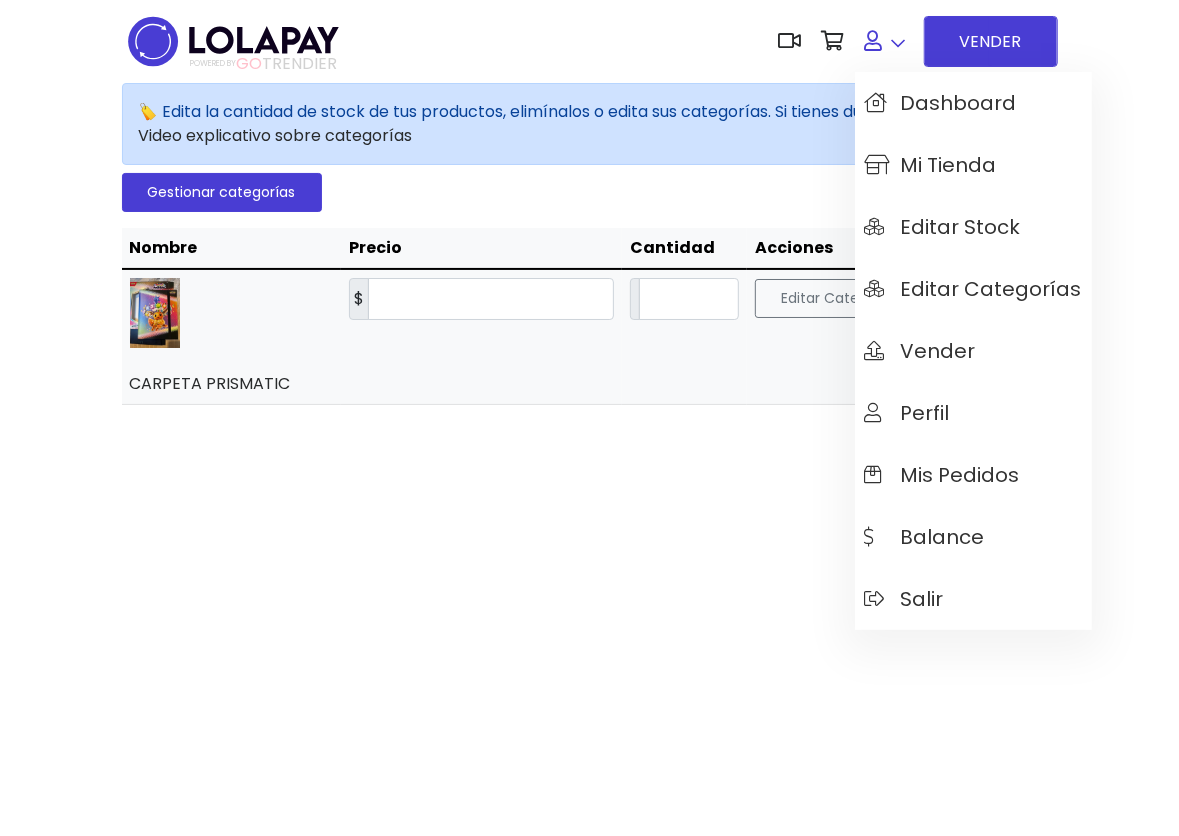 click at bounding box center (885, 41) 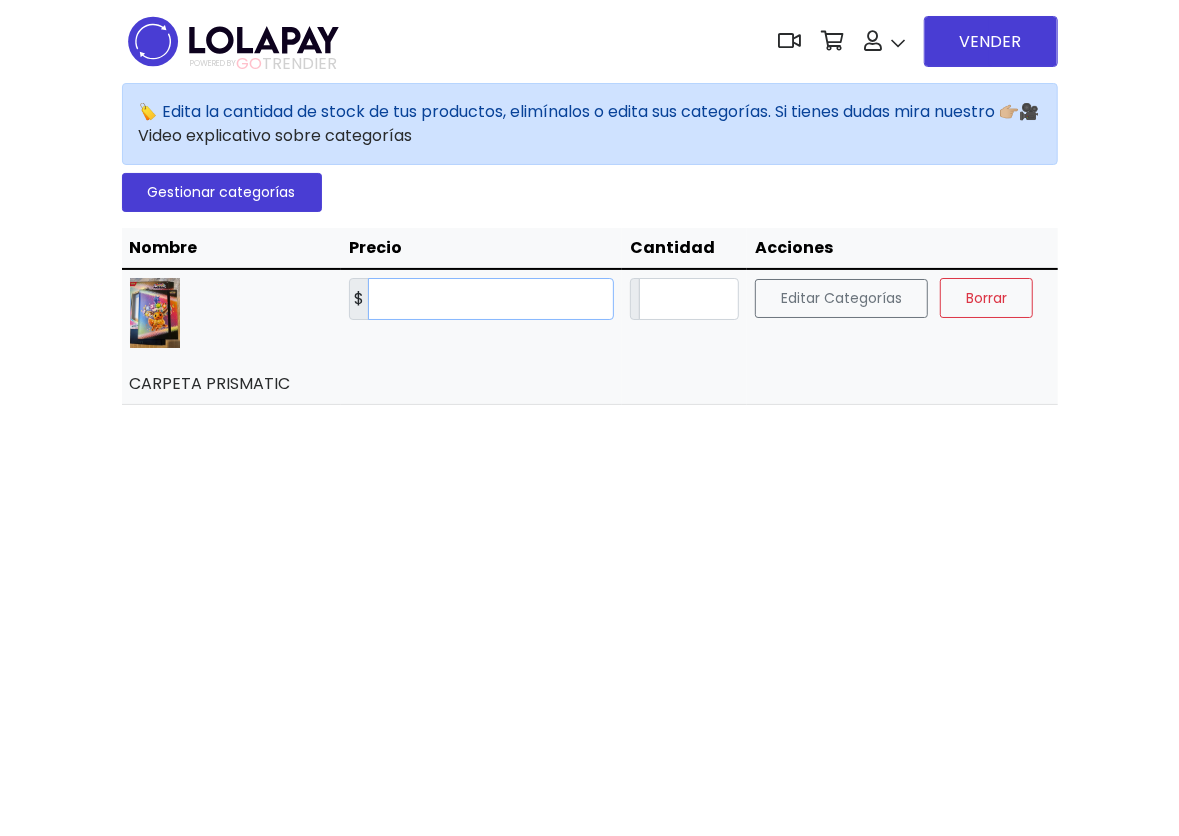 click on "**" at bounding box center (491, 299) 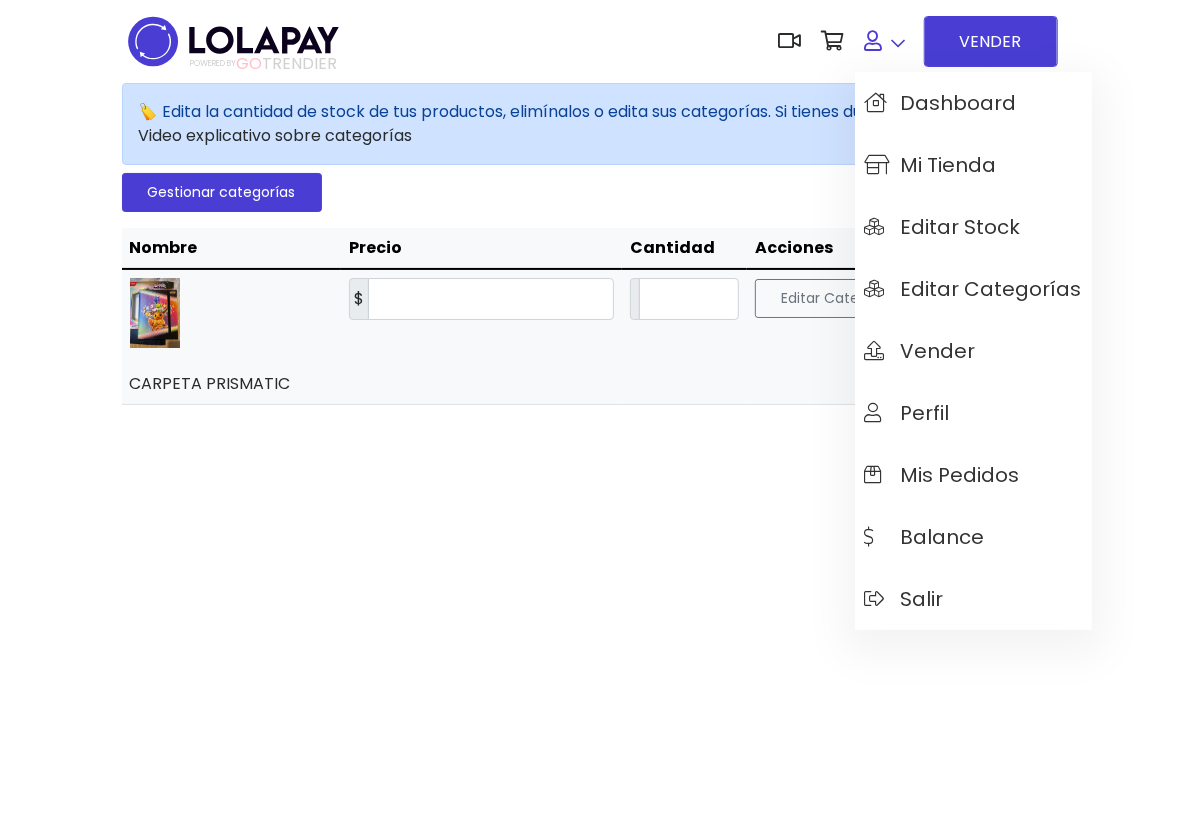 click at bounding box center [885, 41] 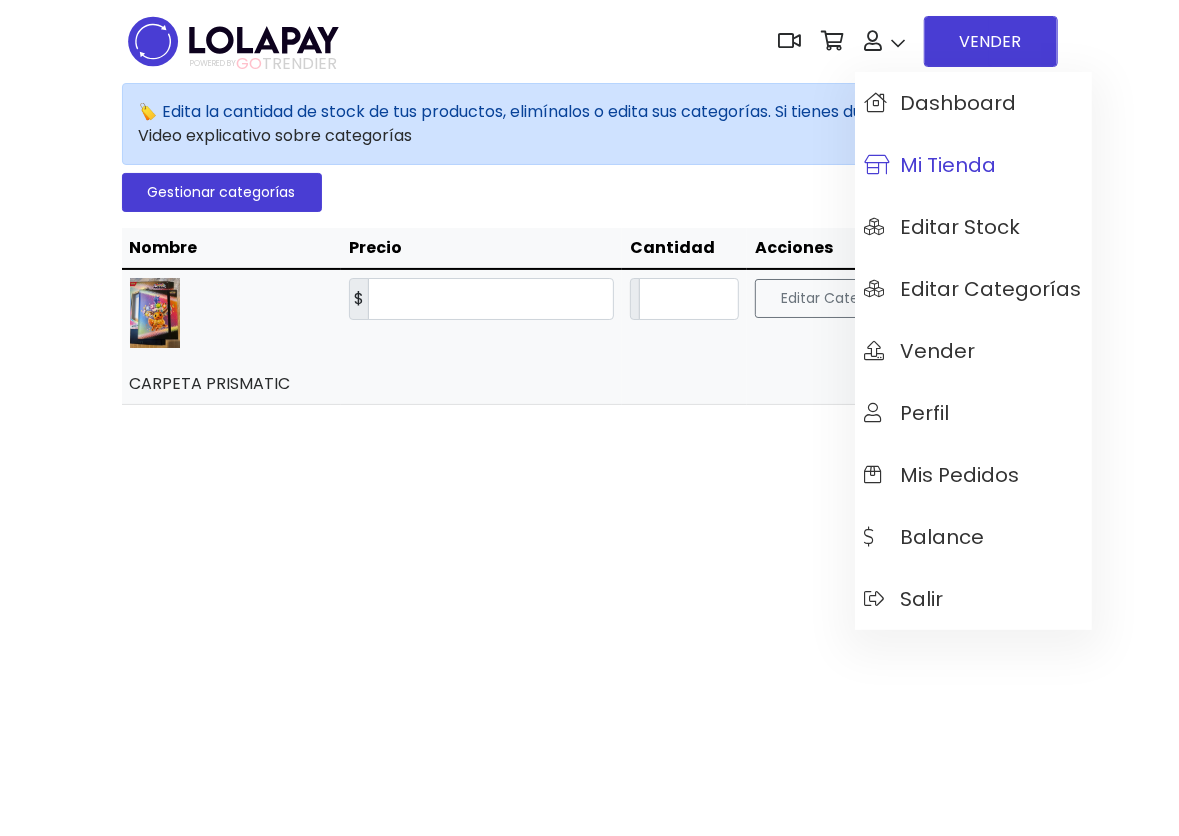 click on "Mi tienda" at bounding box center (931, 165) 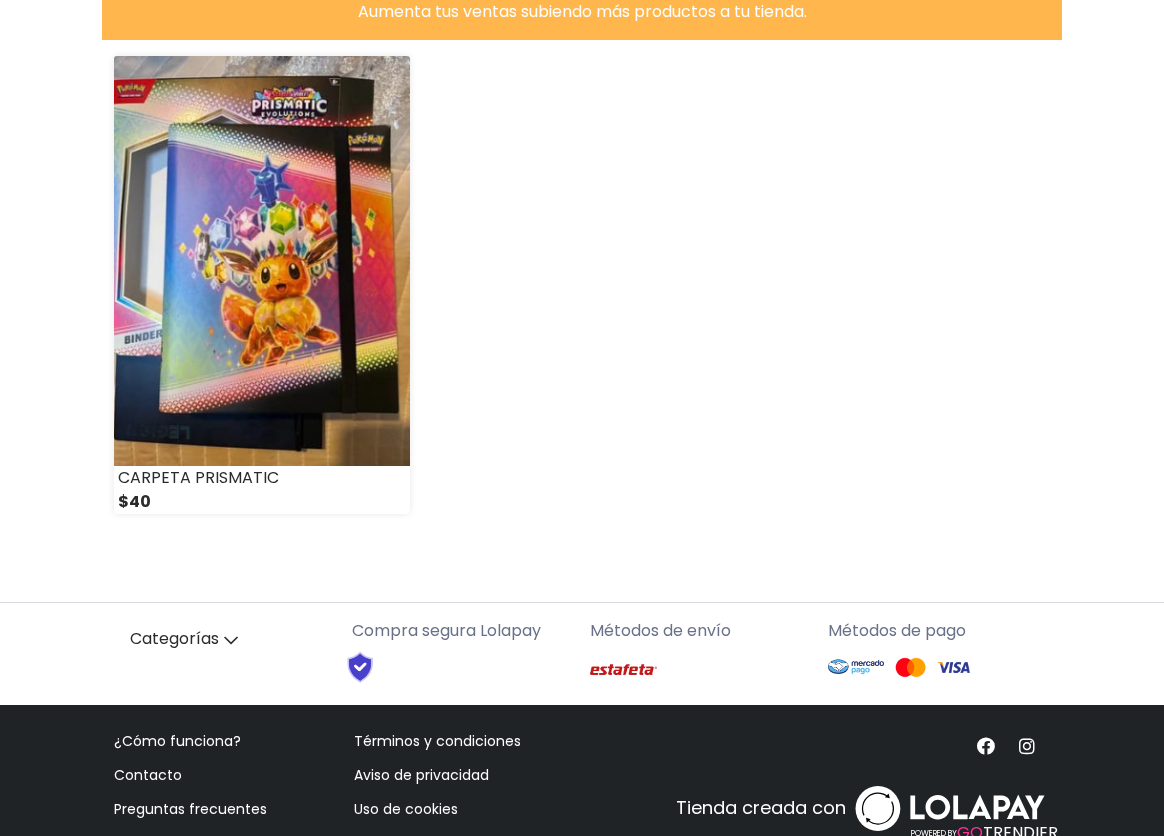 scroll, scrollTop: 354, scrollLeft: 0, axis: vertical 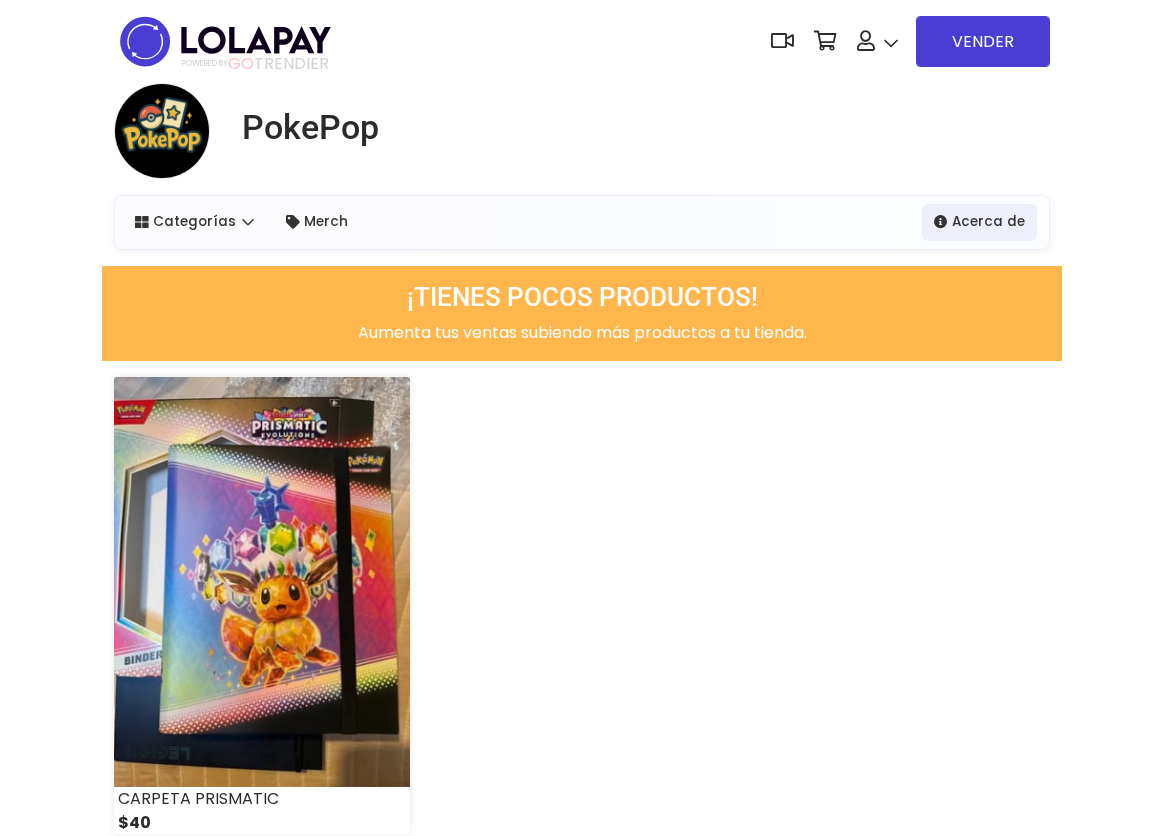 drag, startPoint x: 667, startPoint y: 454, endPoint x: 574, endPoint y: 88, distance: 377.63077 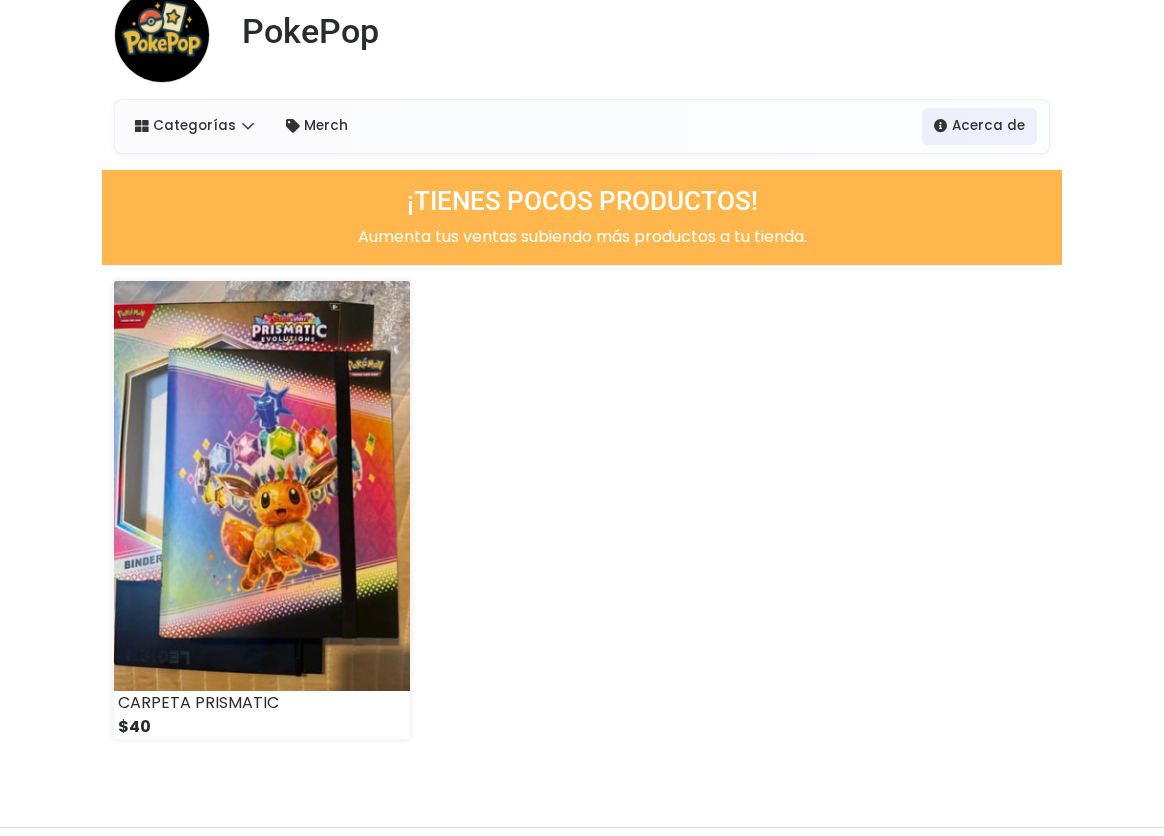 scroll, scrollTop: 94, scrollLeft: 0, axis: vertical 